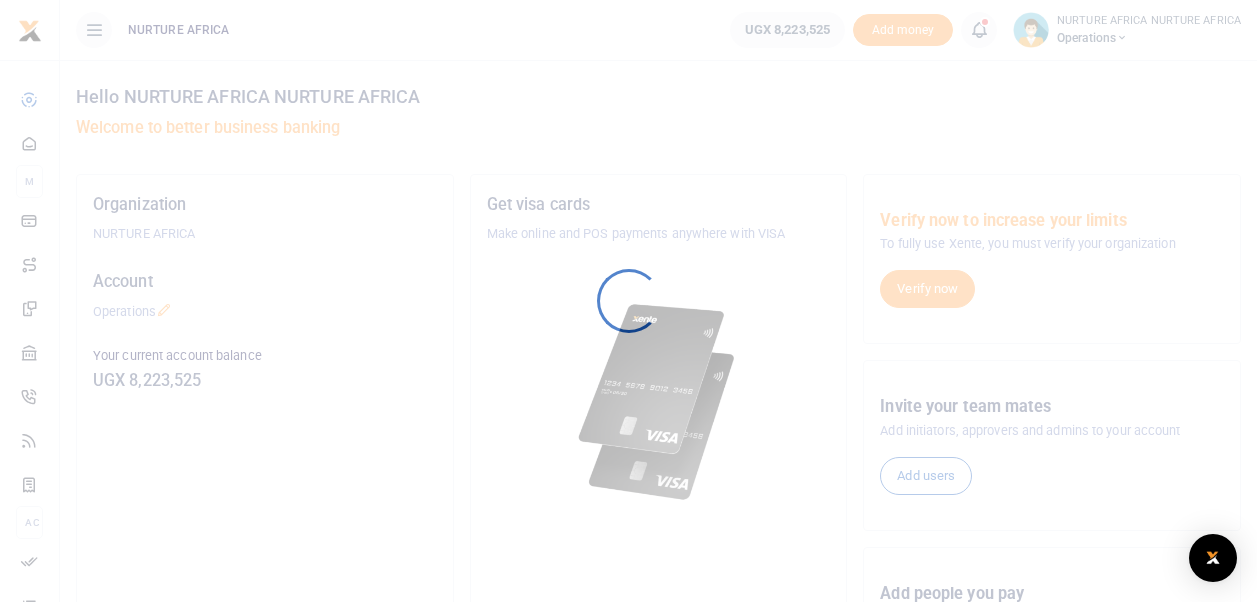 scroll, scrollTop: 0, scrollLeft: 0, axis: both 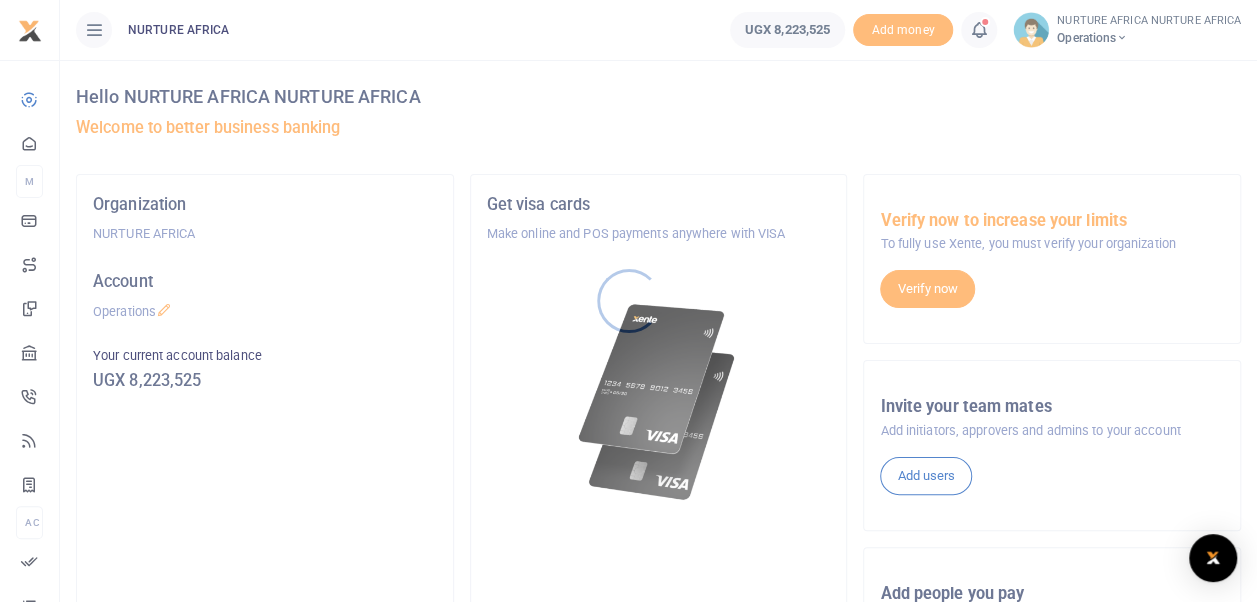 click at bounding box center [628, 301] 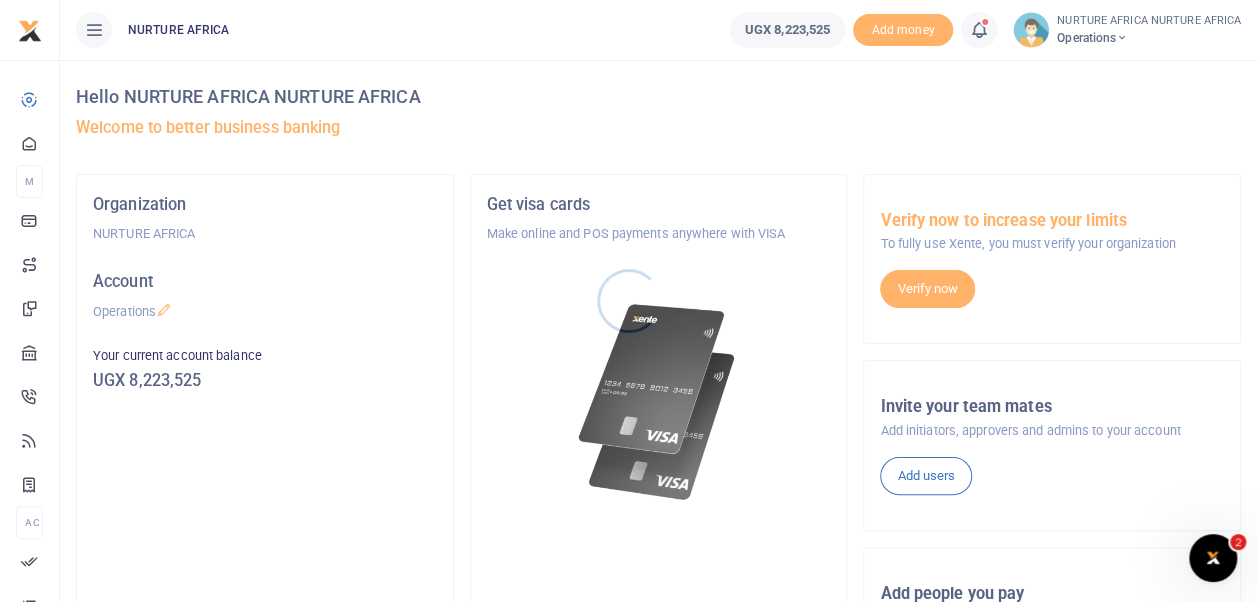 scroll, scrollTop: 0, scrollLeft: 0, axis: both 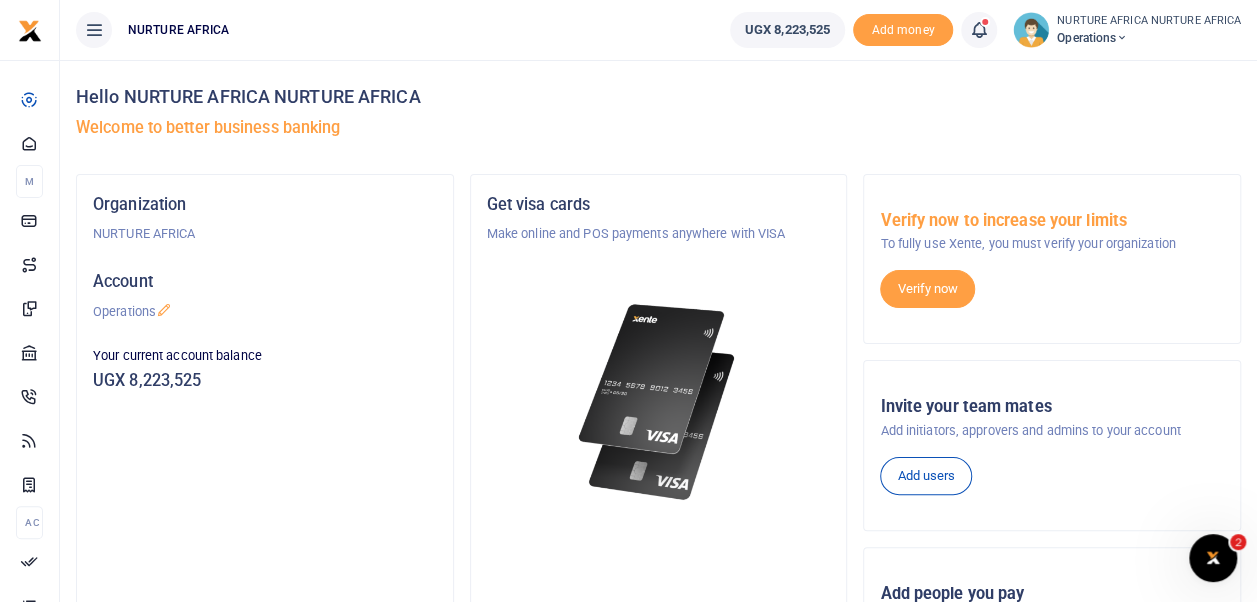 click at bounding box center (989, 30) 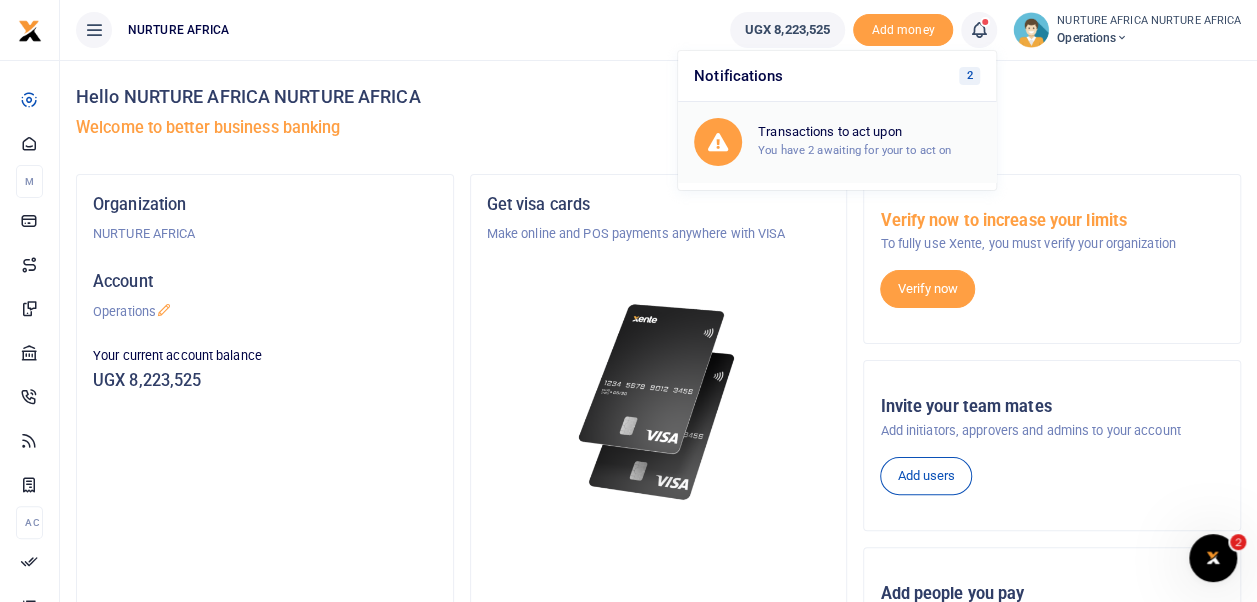 click on "Transactions to act upon
You have 2 awaiting for your to act on" at bounding box center [869, 141] 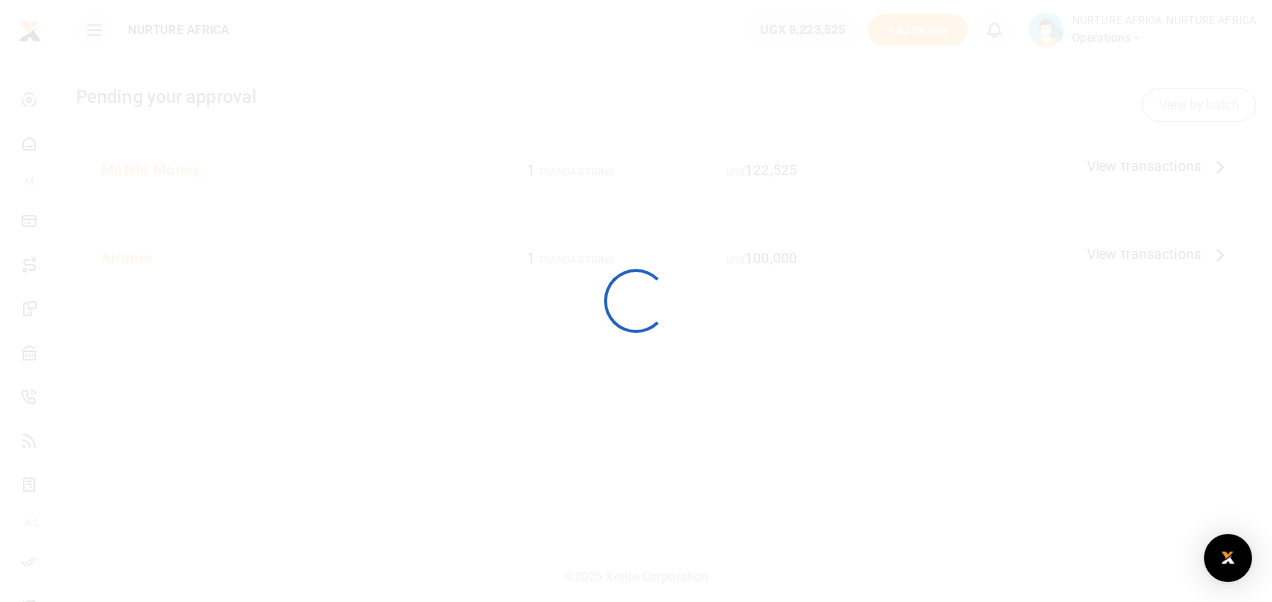 scroll, scrollTop: 0, scrollLeft: 0, axis: both 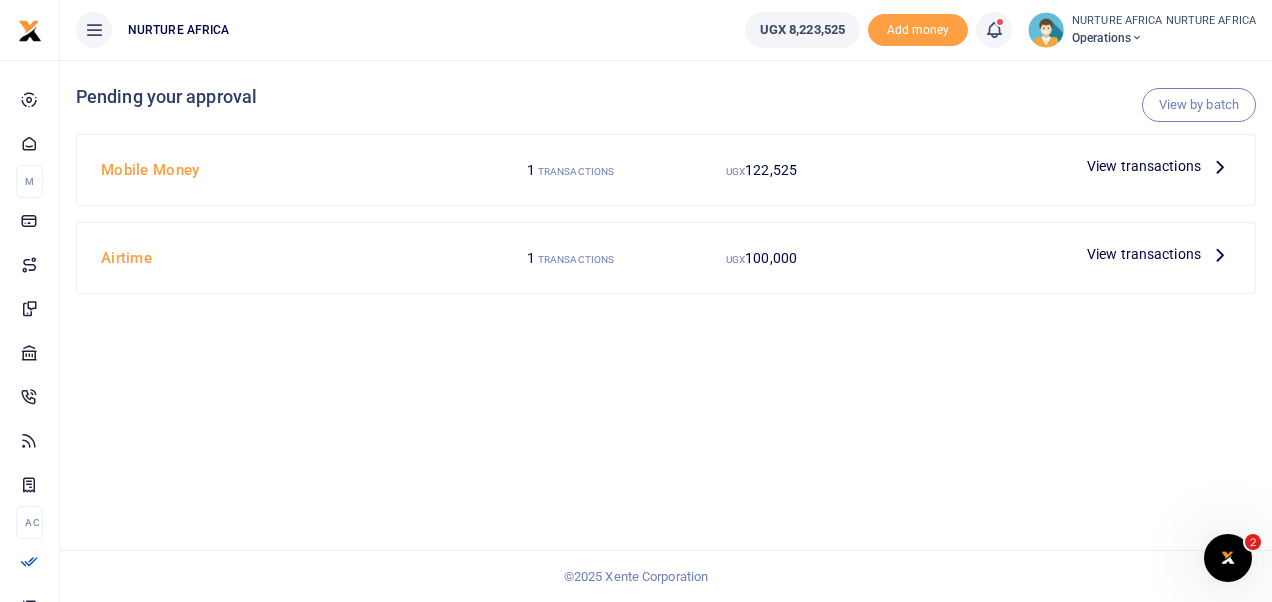 click at bounding box center (636, 301) 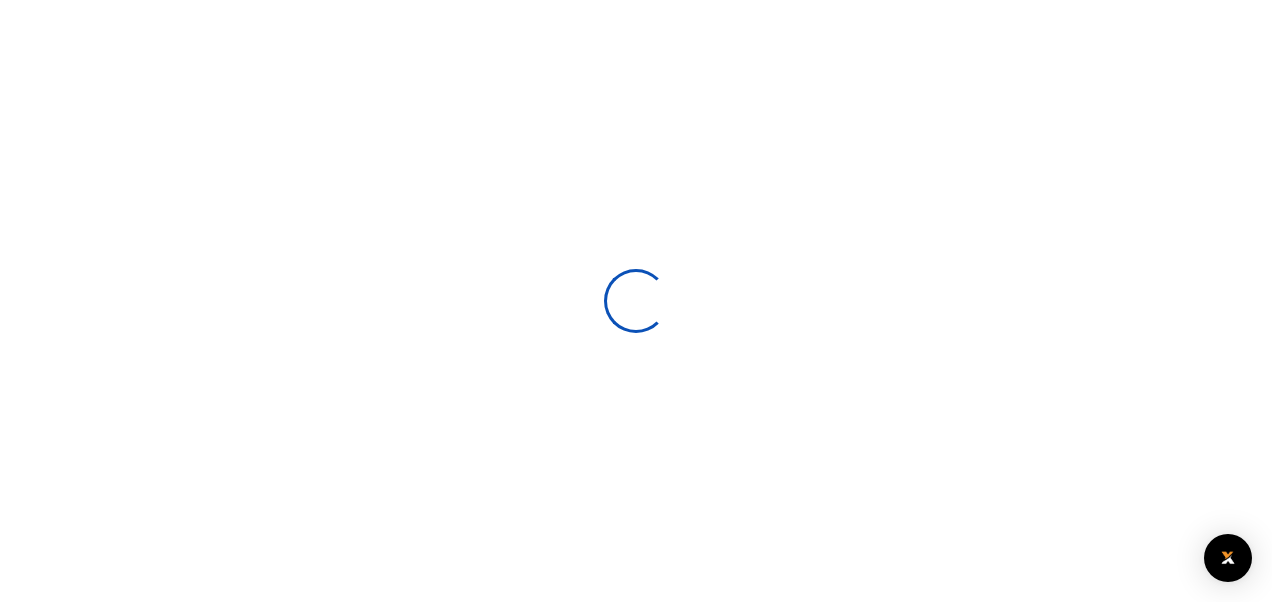 scroll, scrollTop: 0, scrollLeft: 0, axis: both 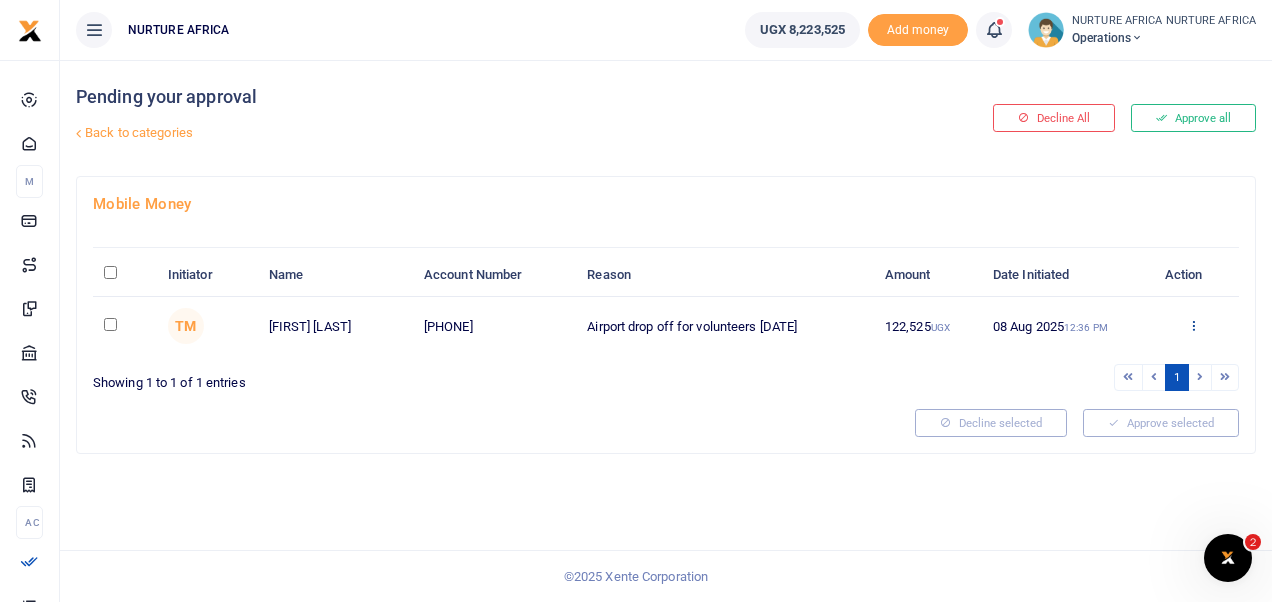 click at bounding box center (1193, 325) 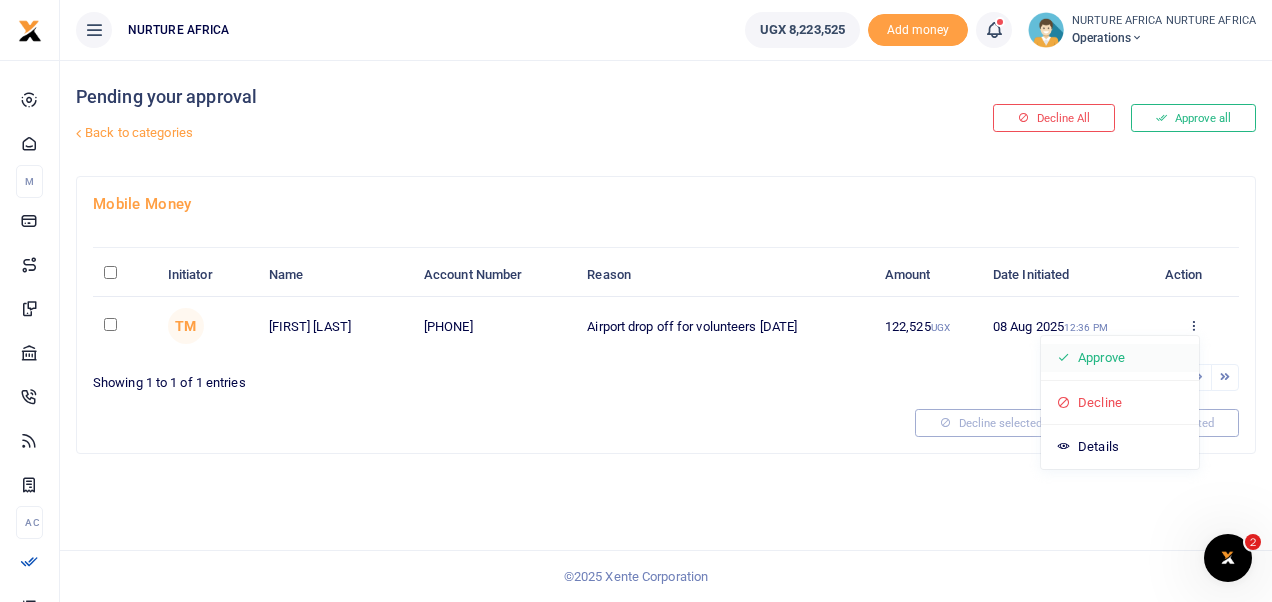 click on "Approve" at bounding box center [1120, 358] 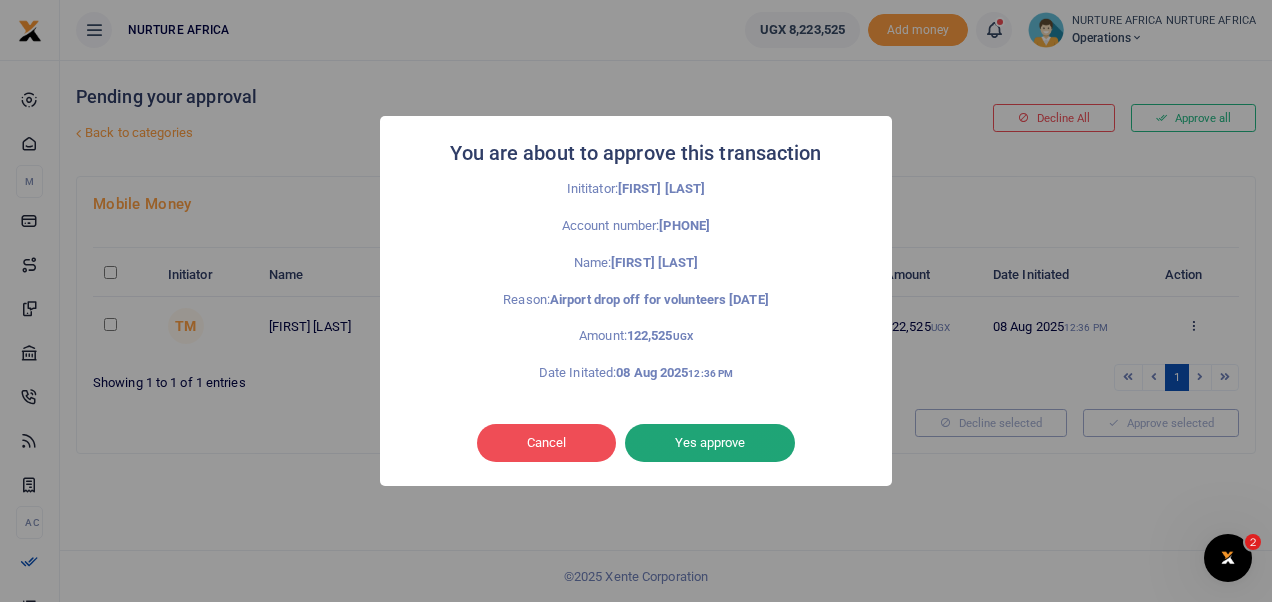 click on "Yes approve" at bounding box center [710, 443] 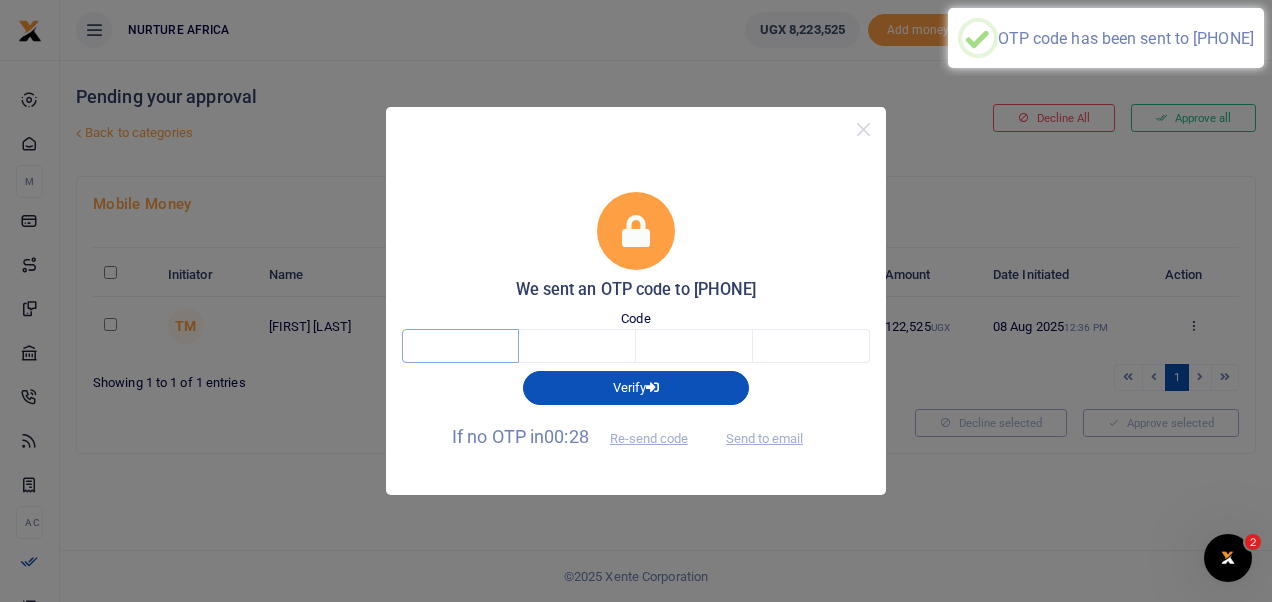 click at bounding box center [460, 346] 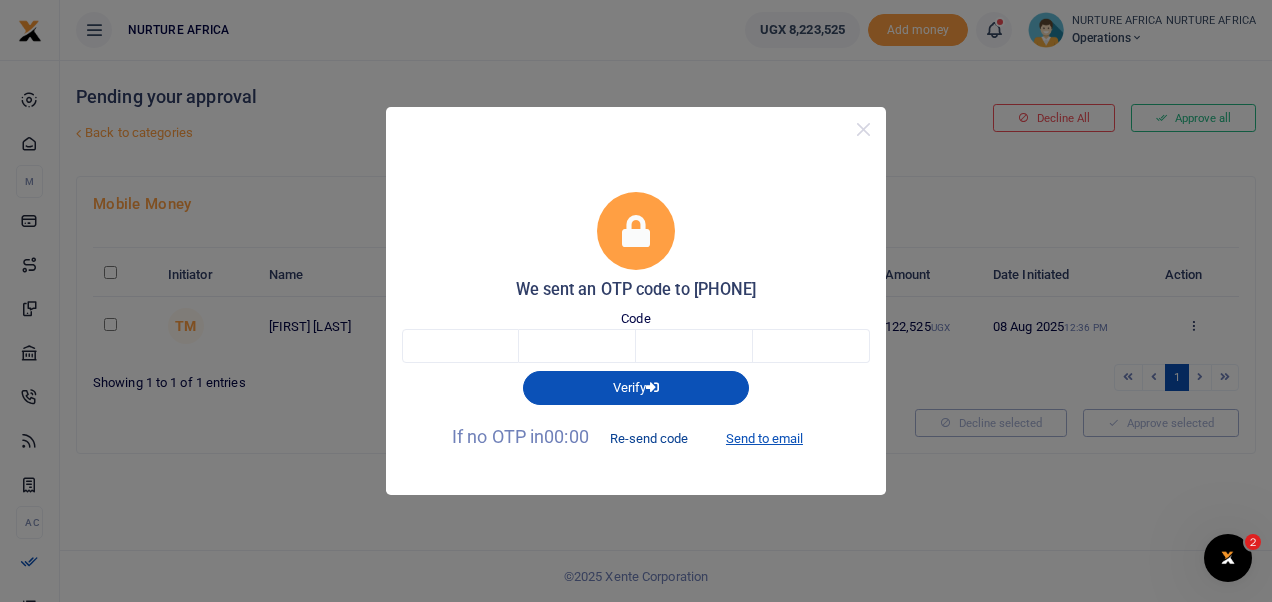 click on "Re-send code" at bounding box center [649, 438] 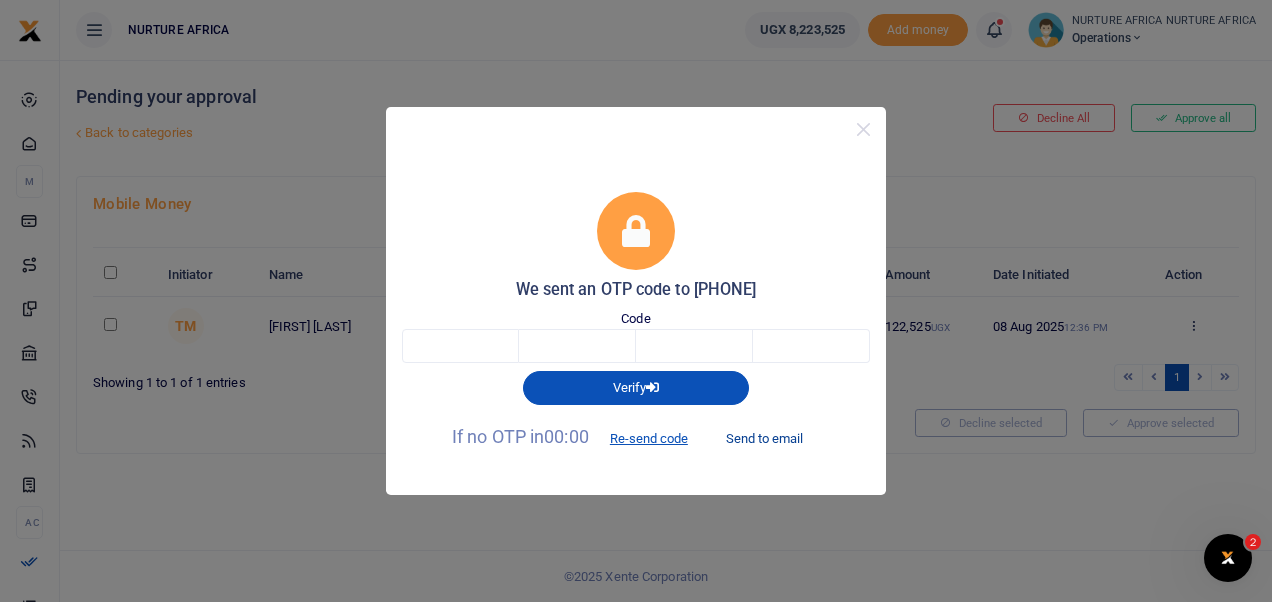 click on "Send to email" at bounding box center [764, 438] 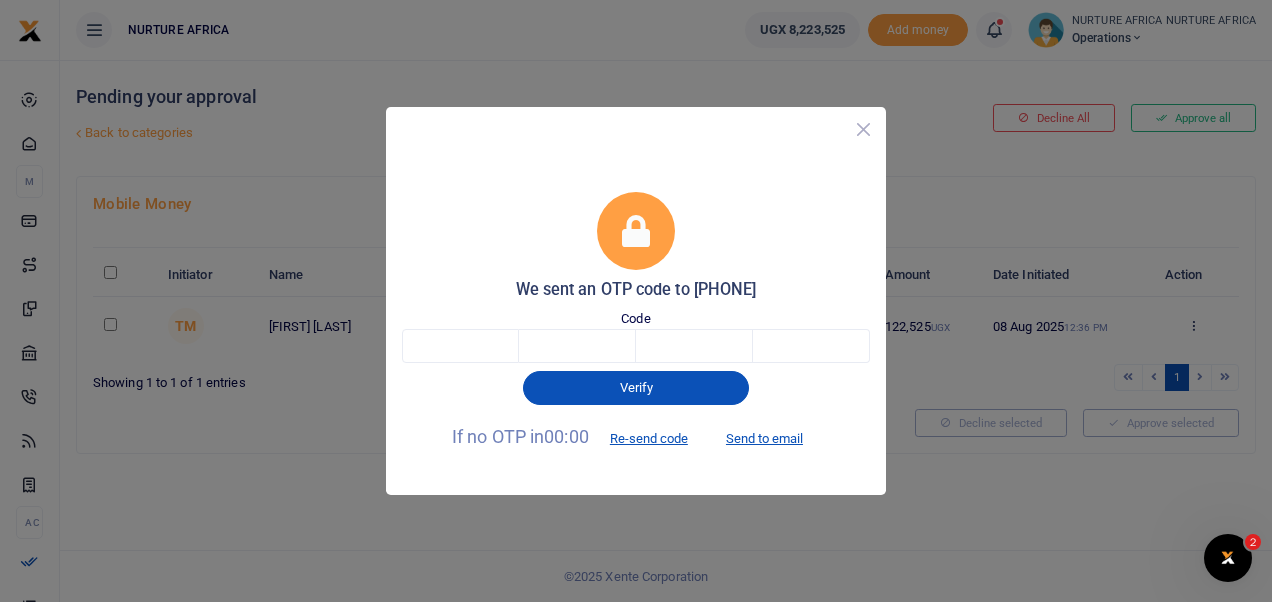 click at bounding box center [863, 129] 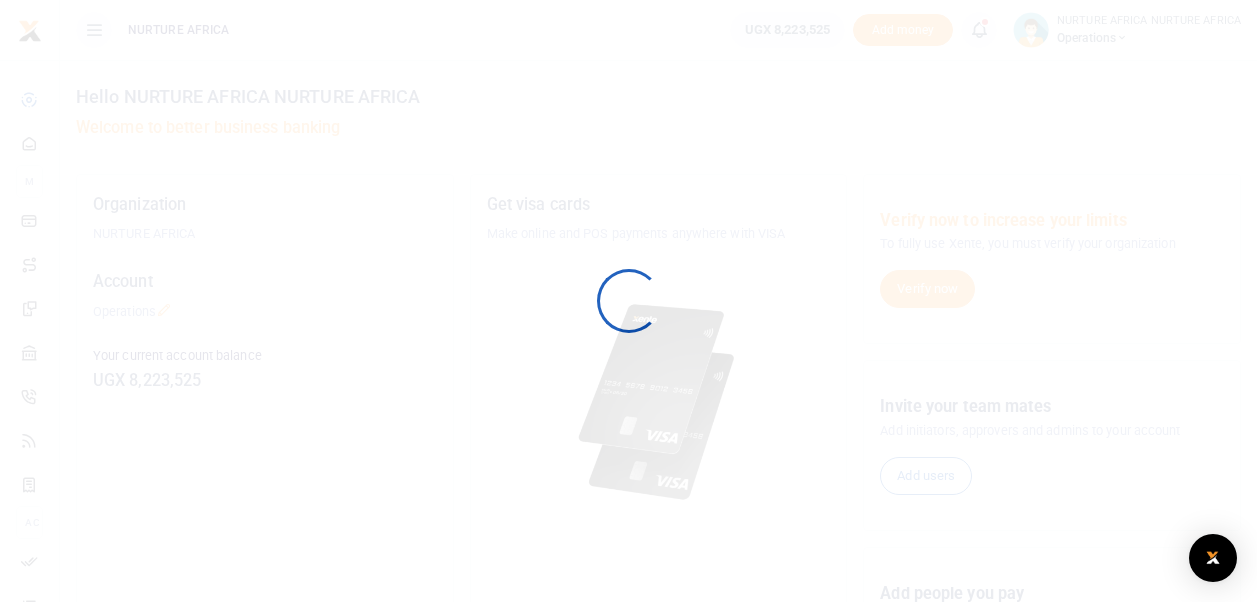 scroll, scrollTop: 0, scrollLeft: 0, axis: both 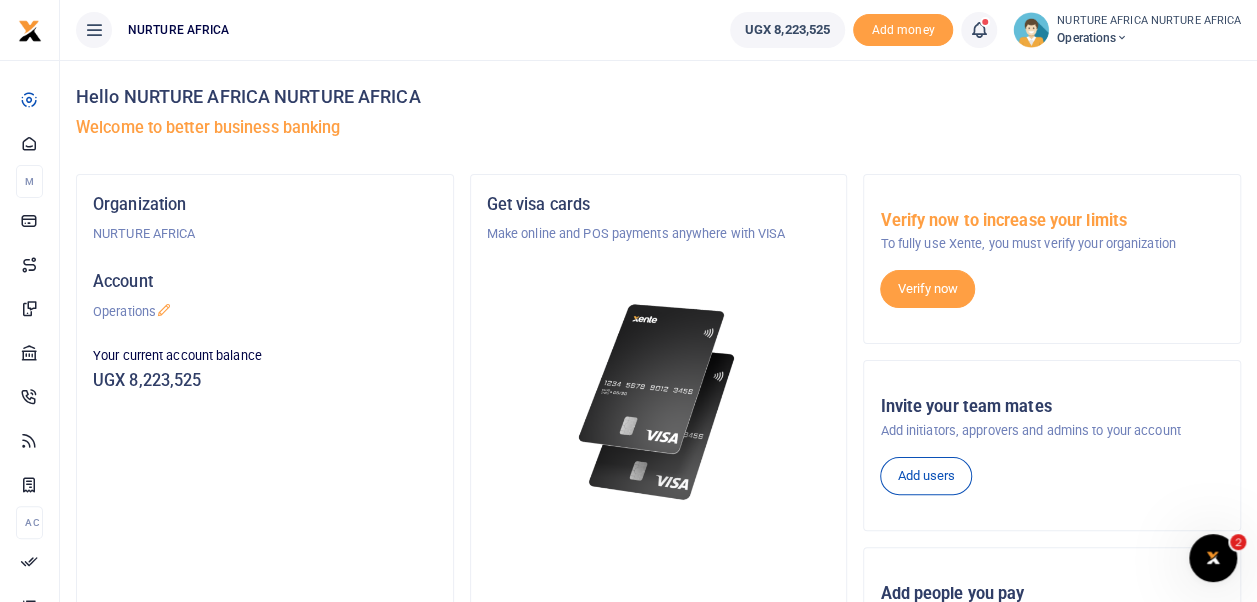 click at bounding box center [979, 30] 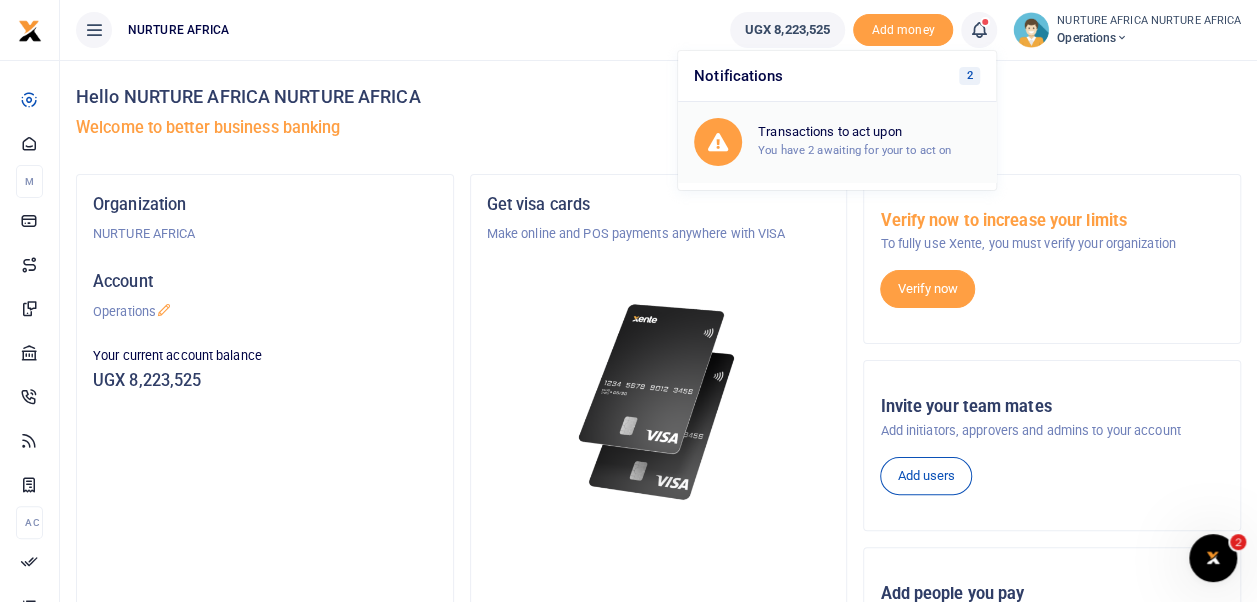 click on "You have 2 awaiting for your to act on" at bounding box center [854, 150] 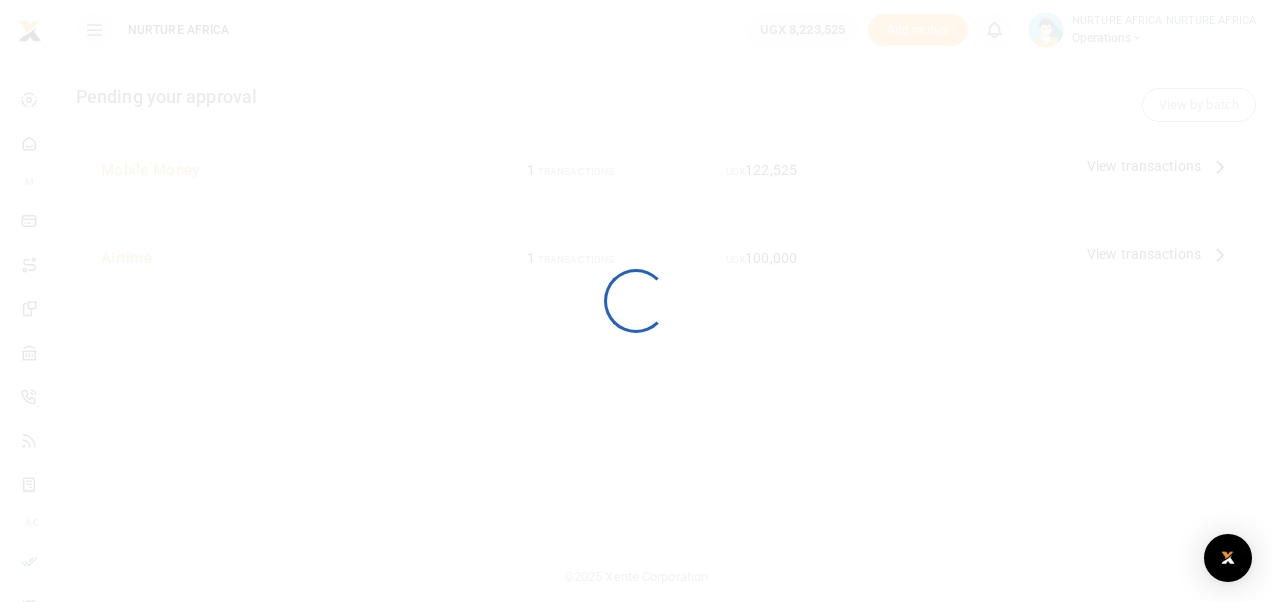 scroll, scrollTop: 0, scrollLeft: 0, axis: both 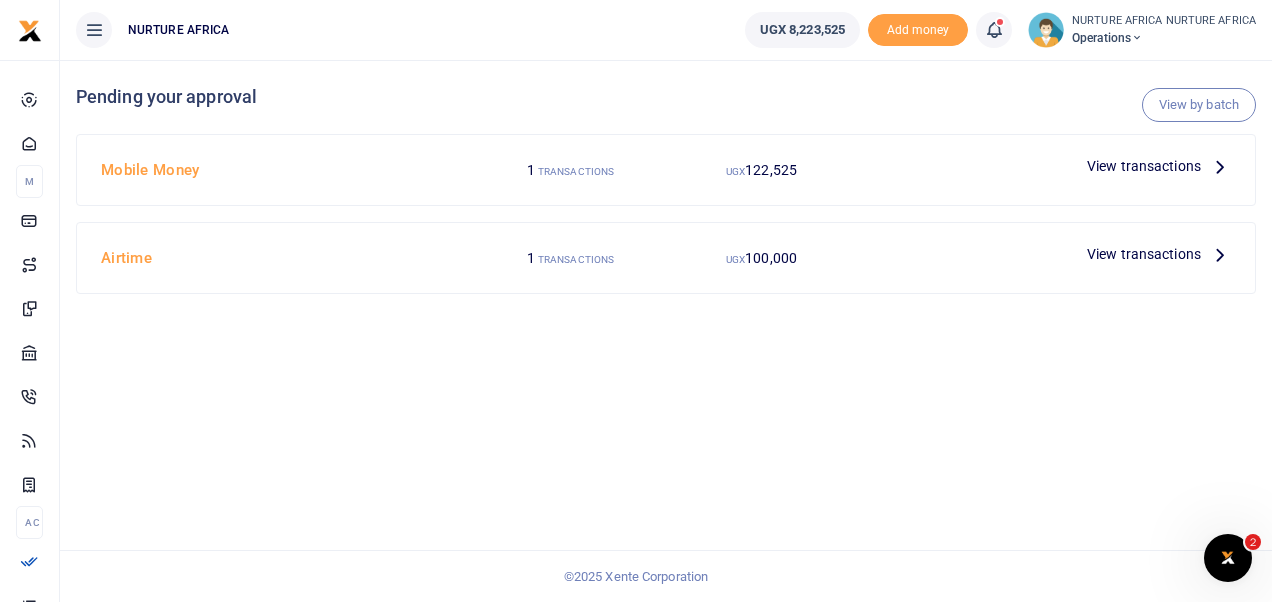click on "View transactions" at bounding box center [1144, 166] 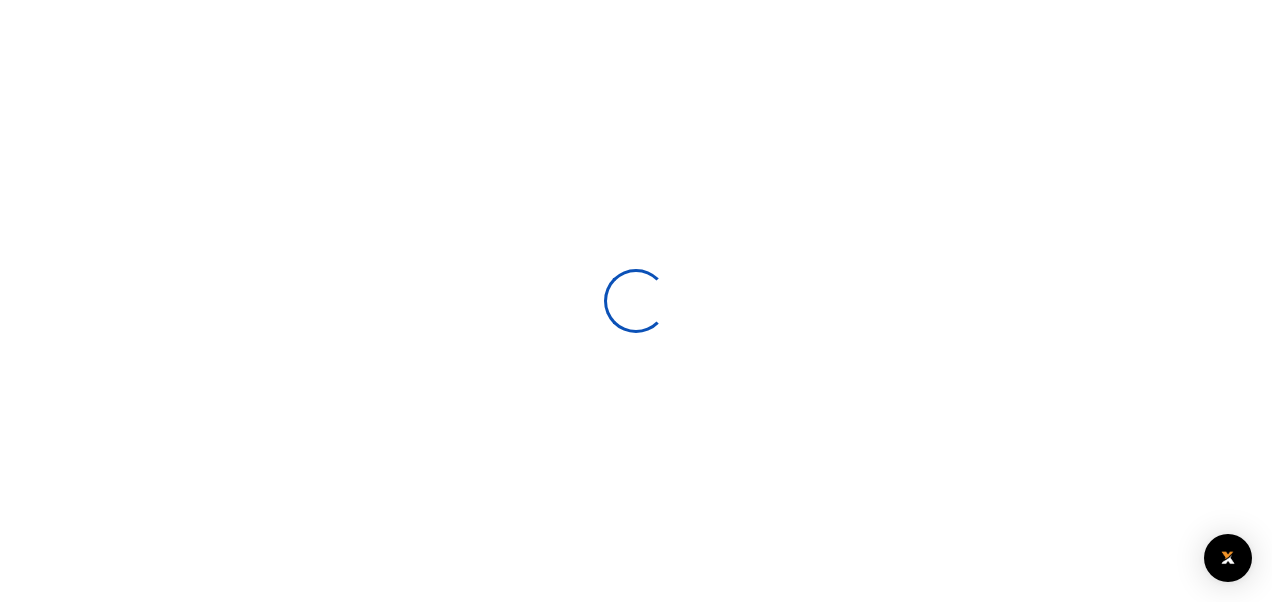 scroll, scrollTop: 0, scrollLeft: 0, axis: both 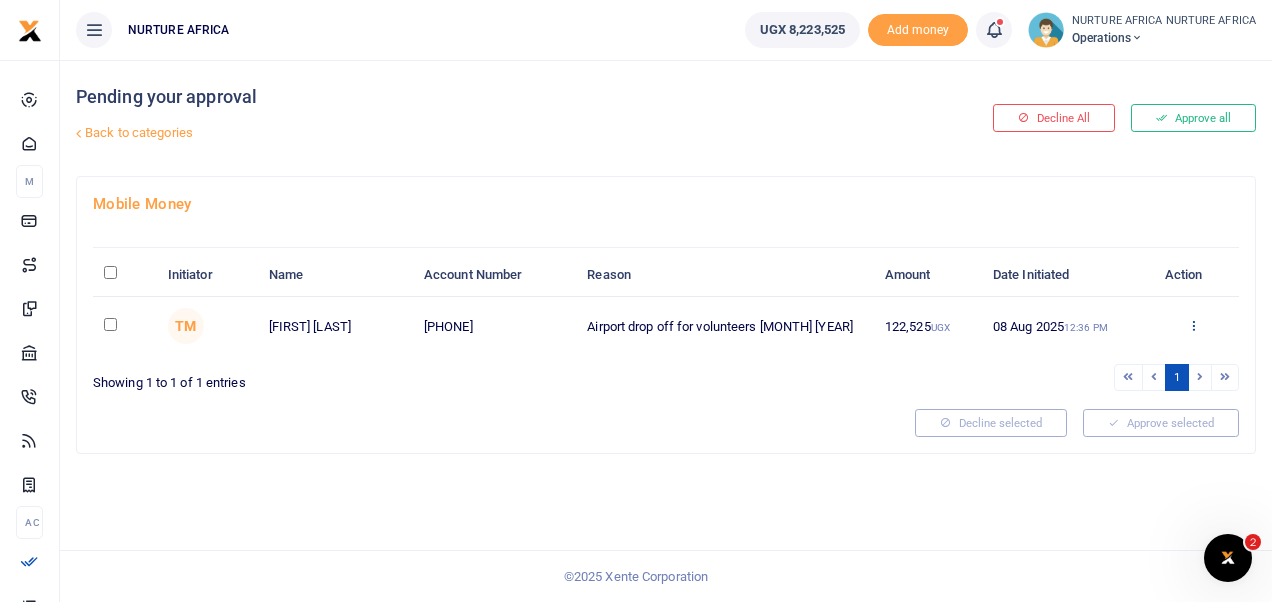 click at bounding box center (1193, 325) 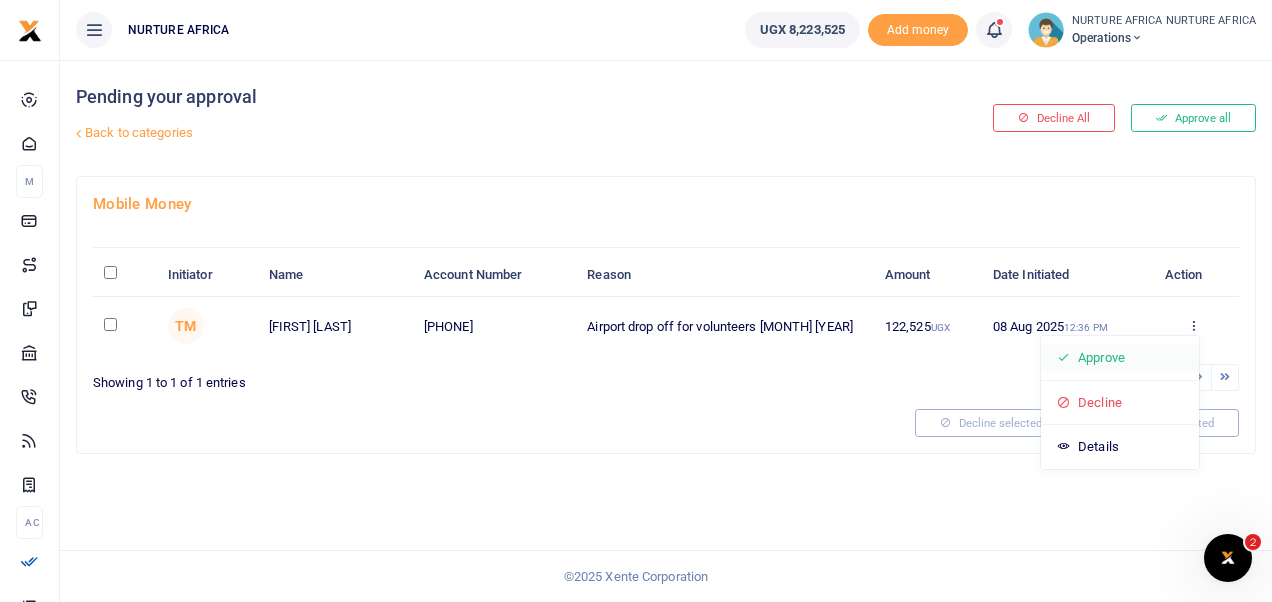 click on "Approve" at bounding box center [1120, 358] 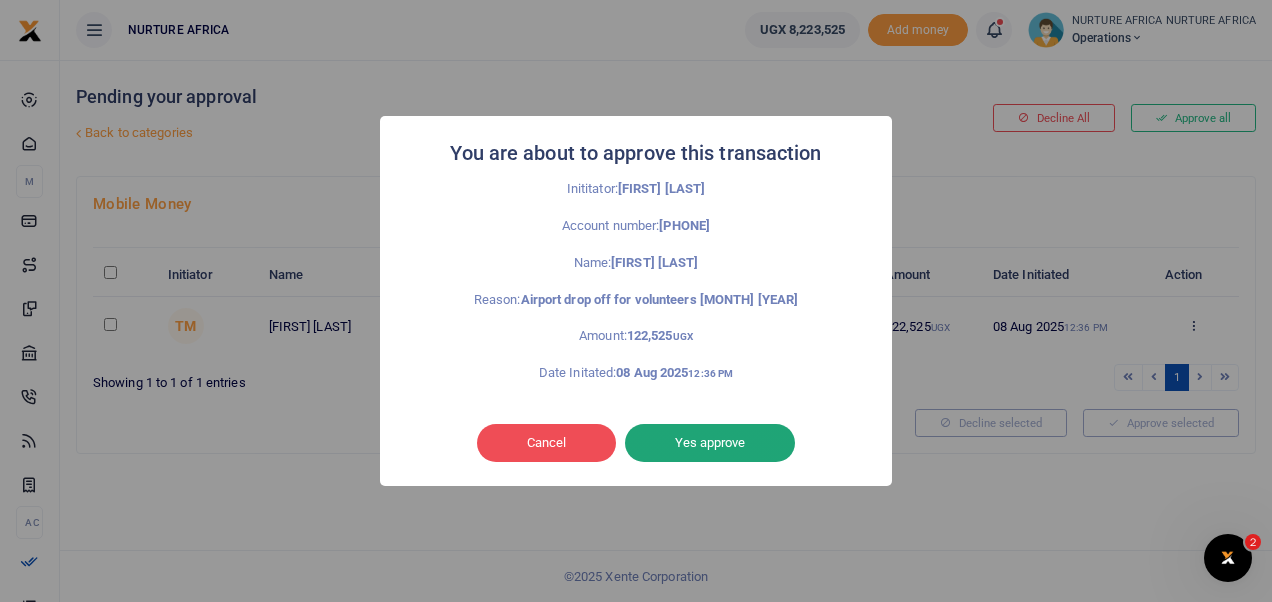 click on "Yes approve" at bounding box center (710, 443) 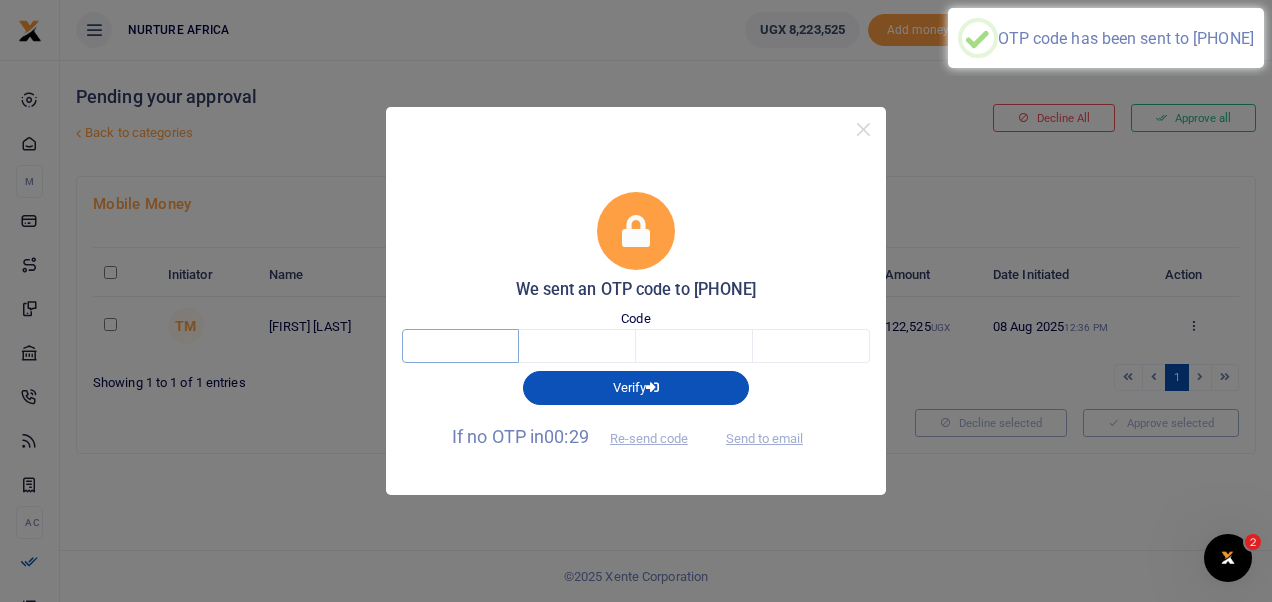 click at bounding box center [460, 346] 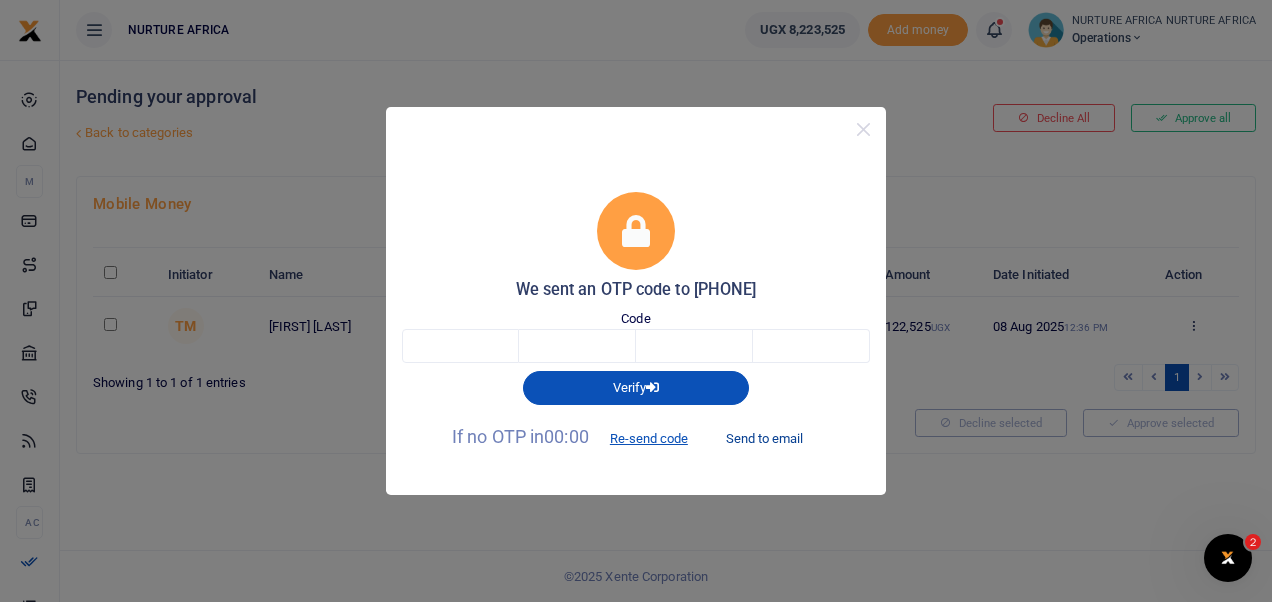 click on "Send to email" at bounding box center [764, 438] 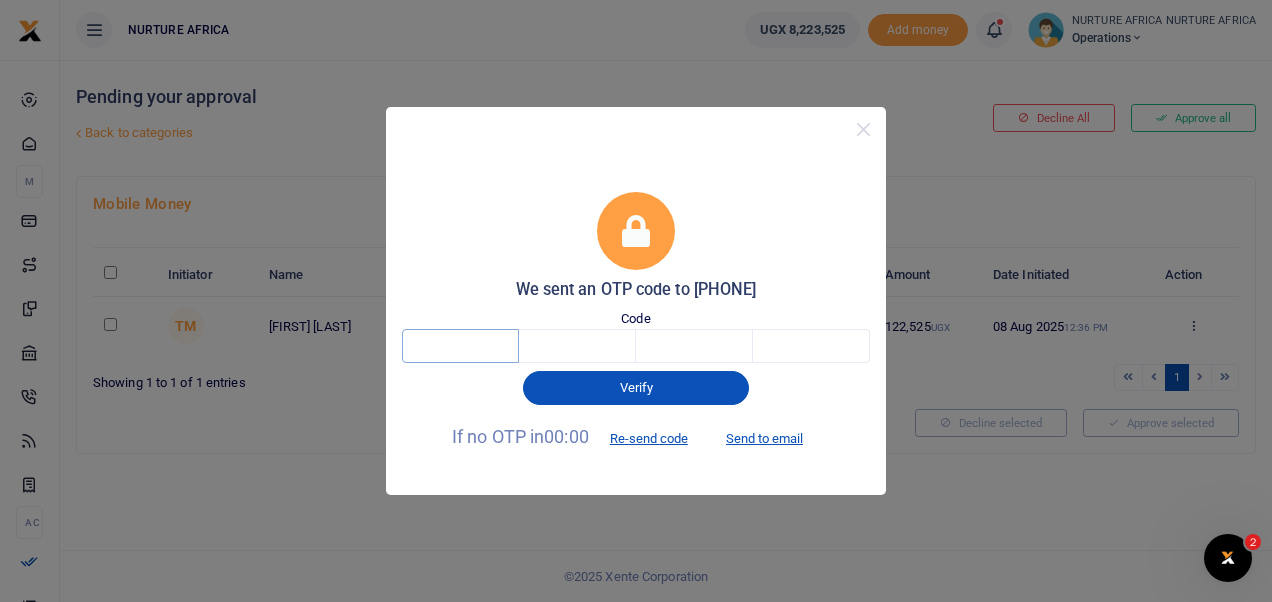 click at bounding box center (460, 346) 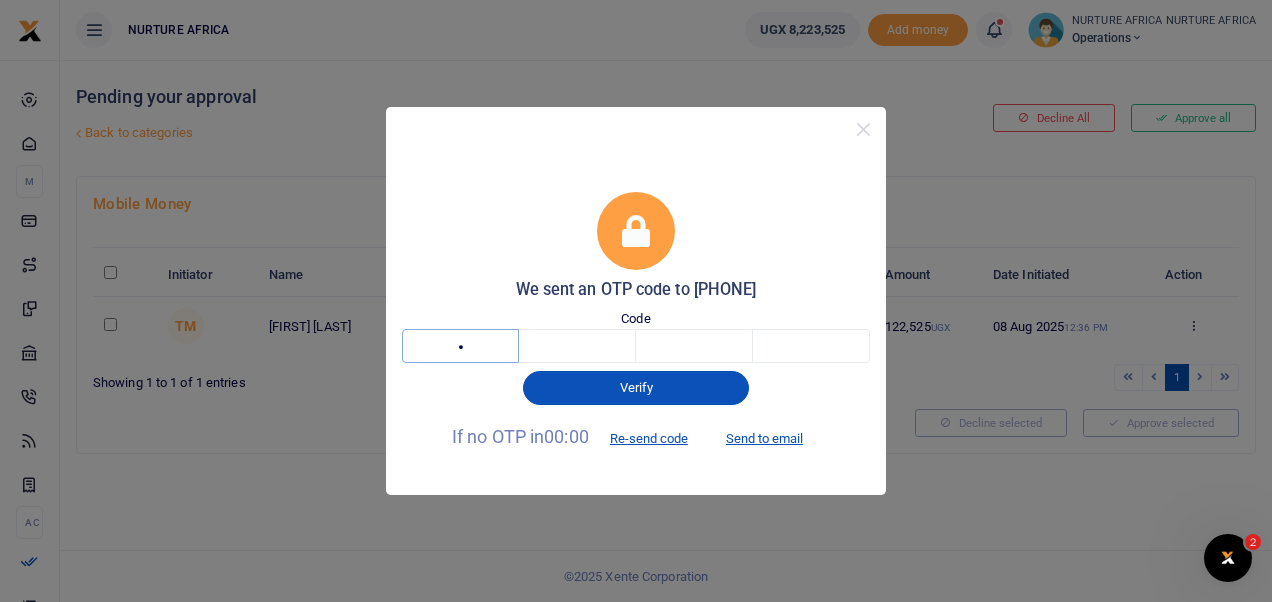 type on "5" 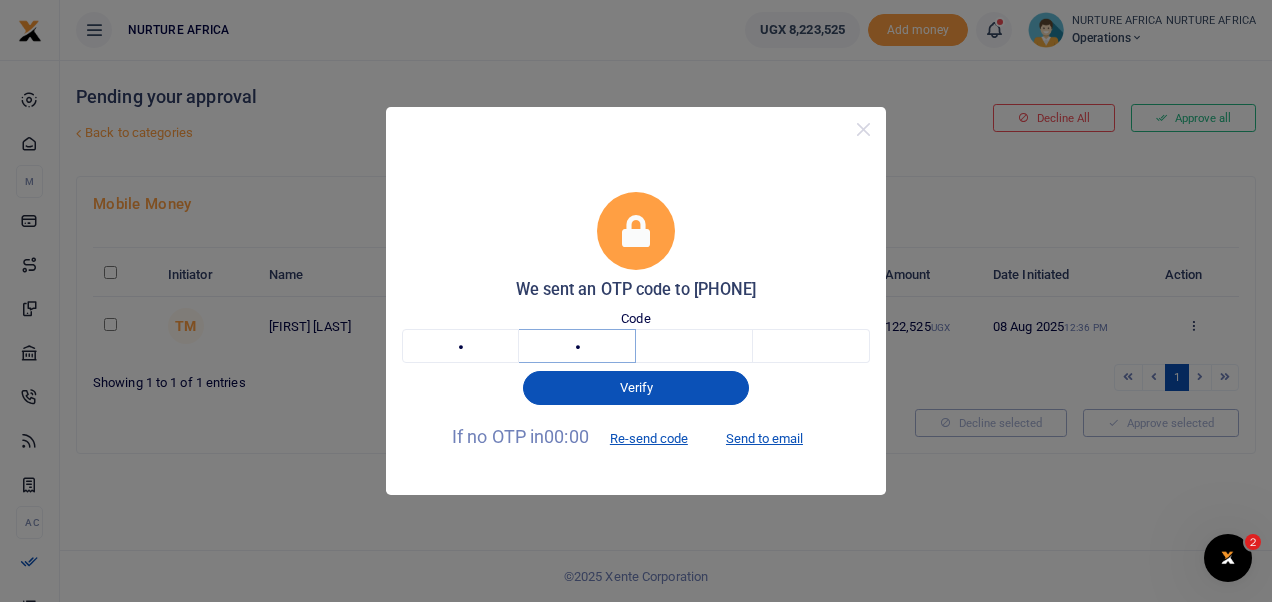 type on "1" 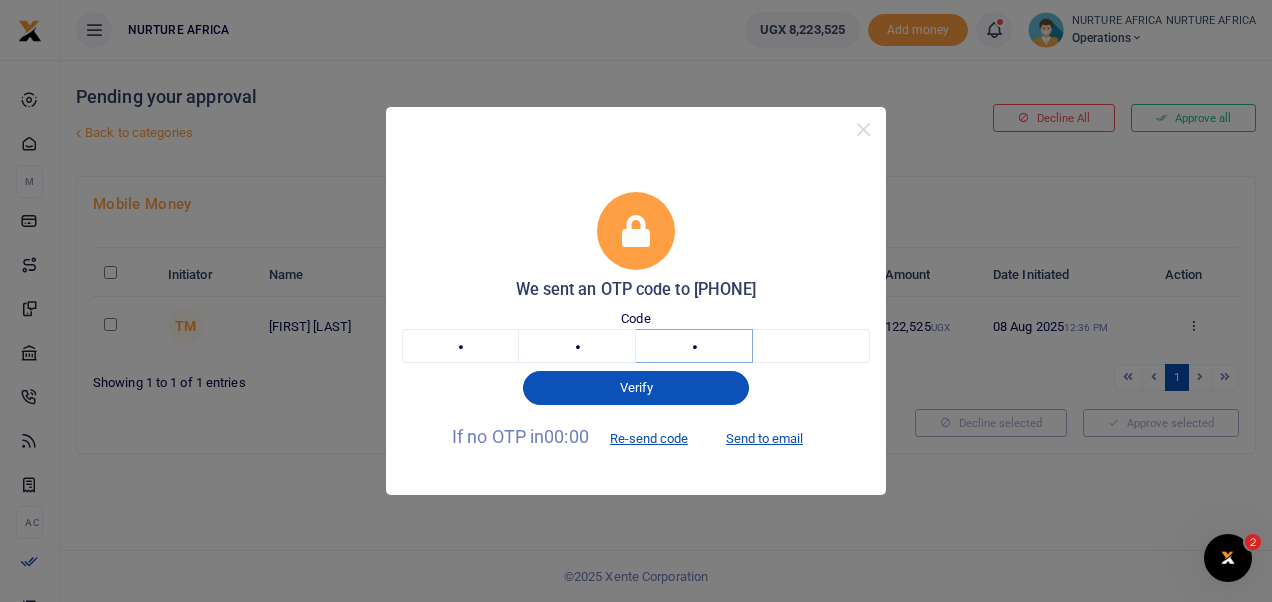 type on "2" 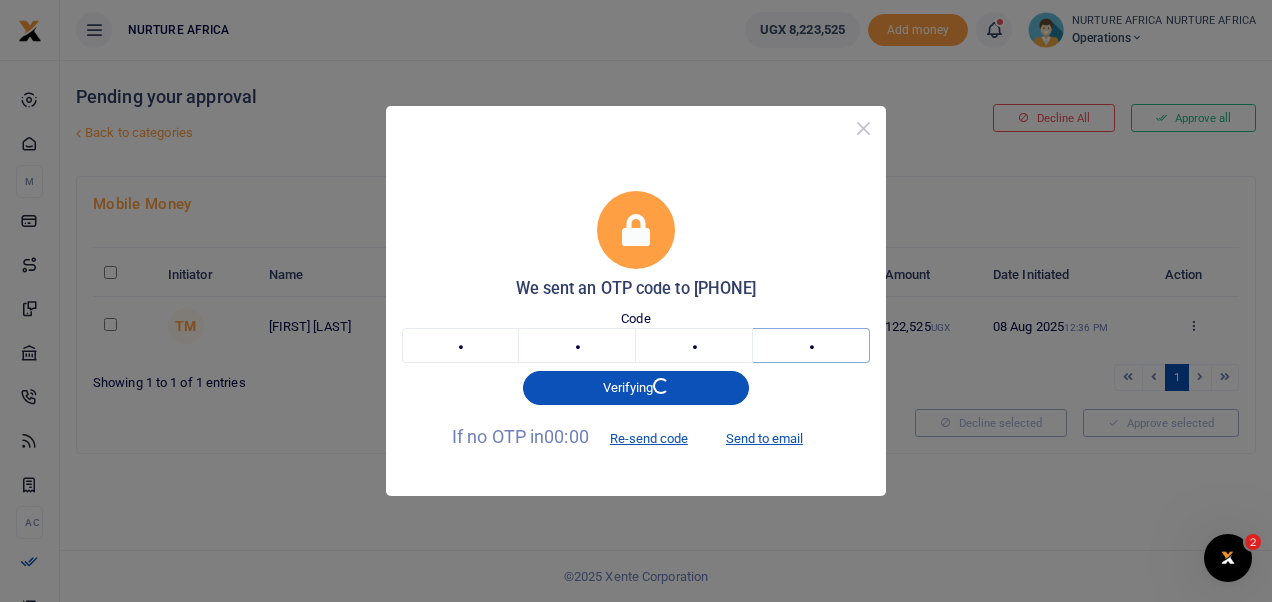 type on "2" 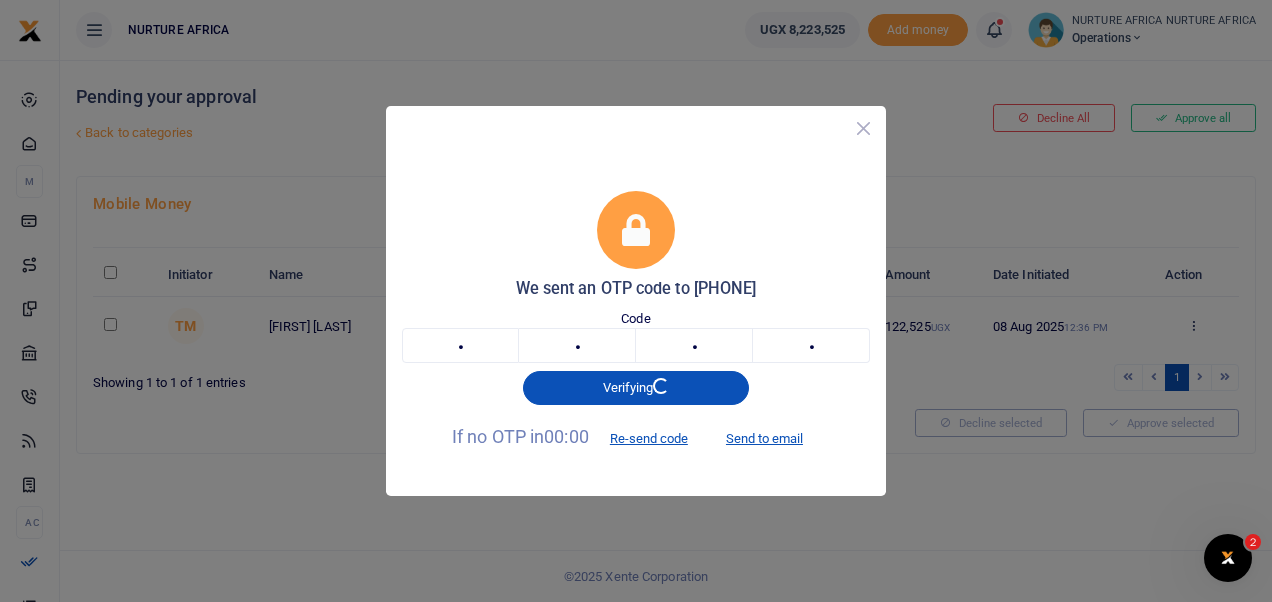click at bounding box center [863, 128] 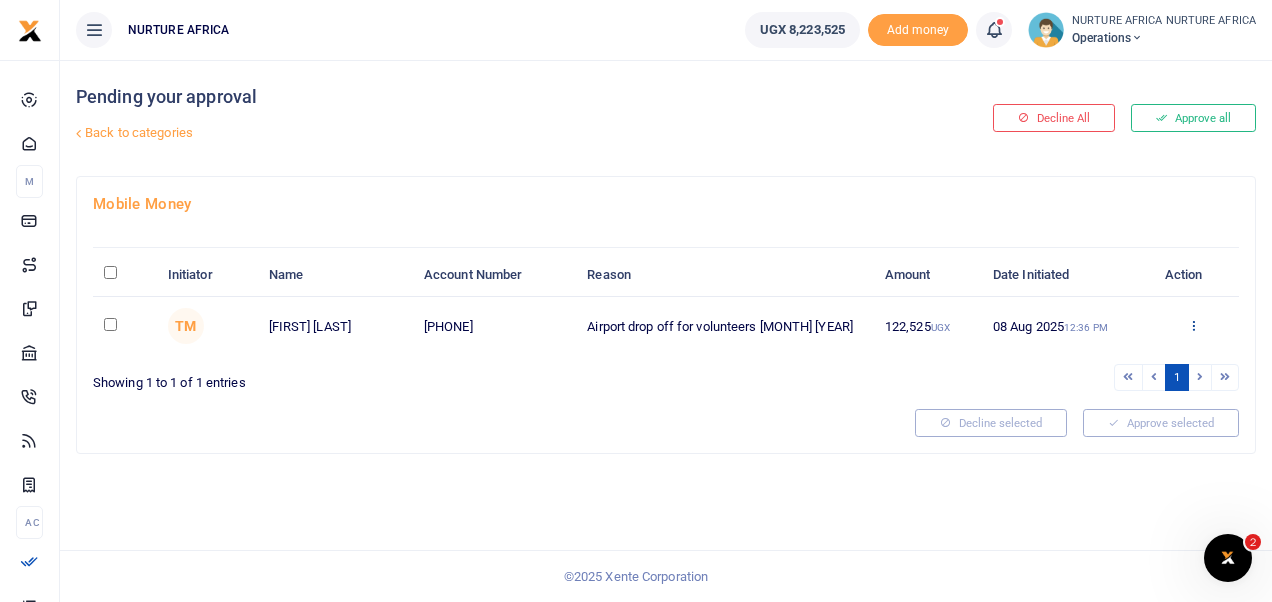 click at bounding box center [1193, 325] 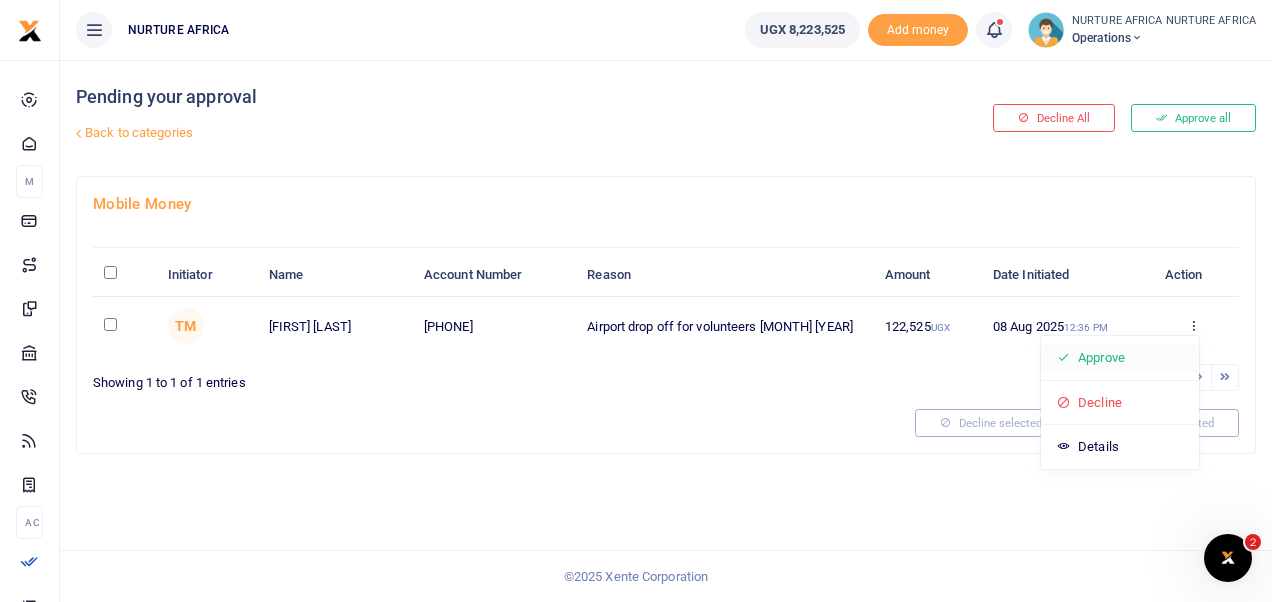 click on "Approve" at bounding box center [1120, 358] 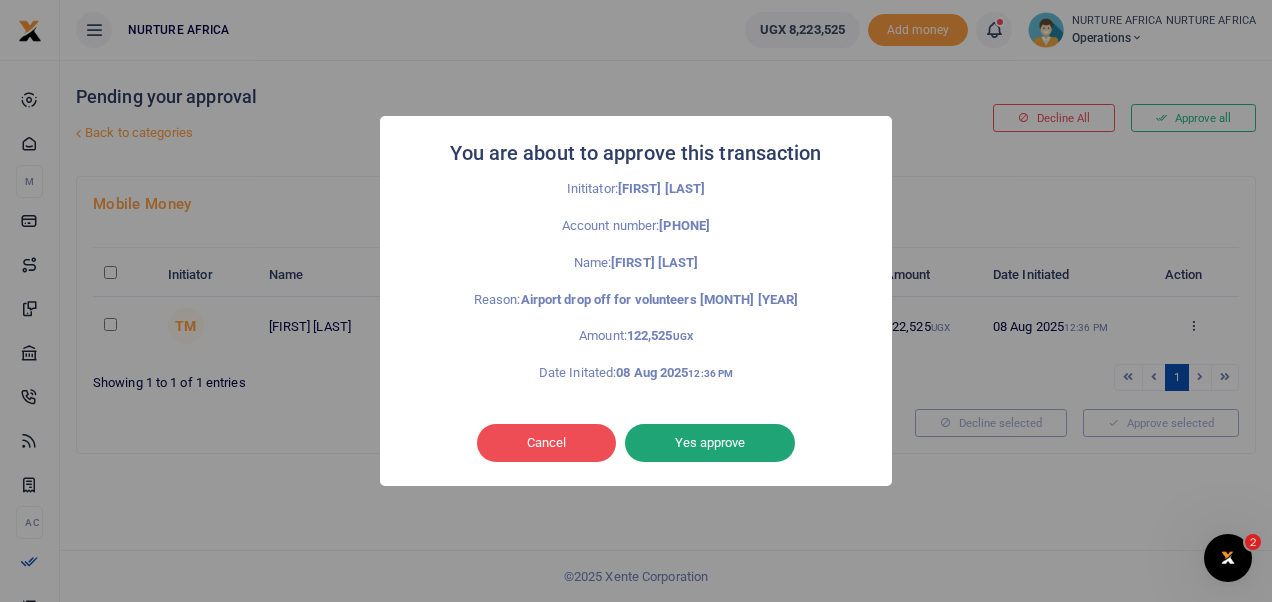 click on "Yes approve" at bounding box center (710, 443) 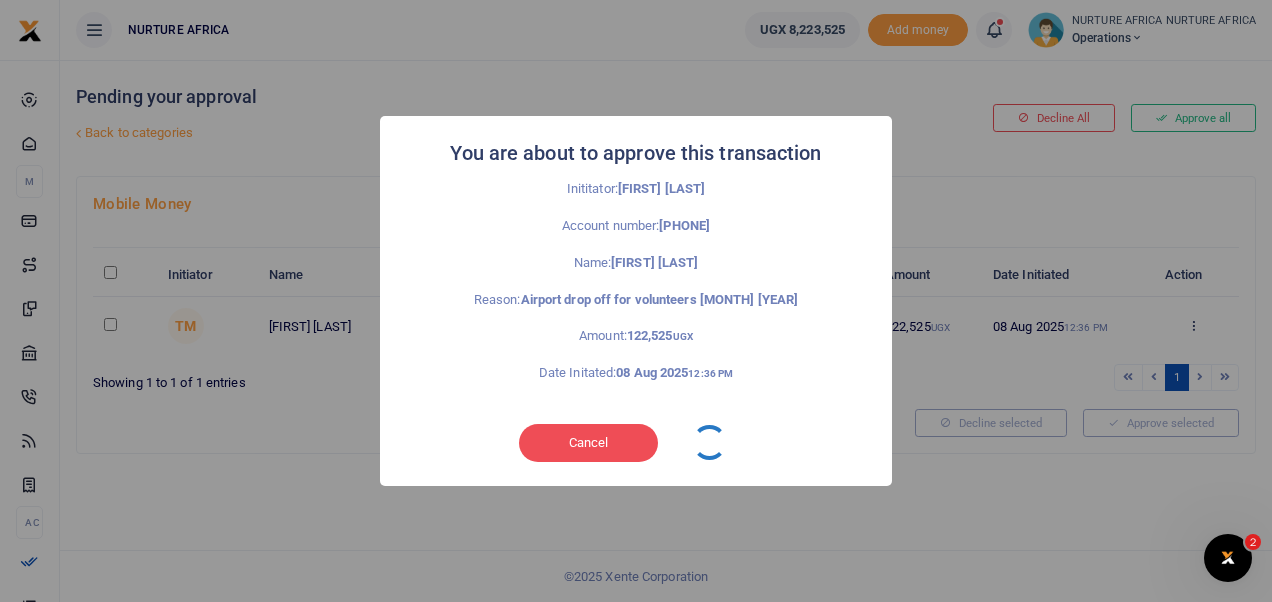 type 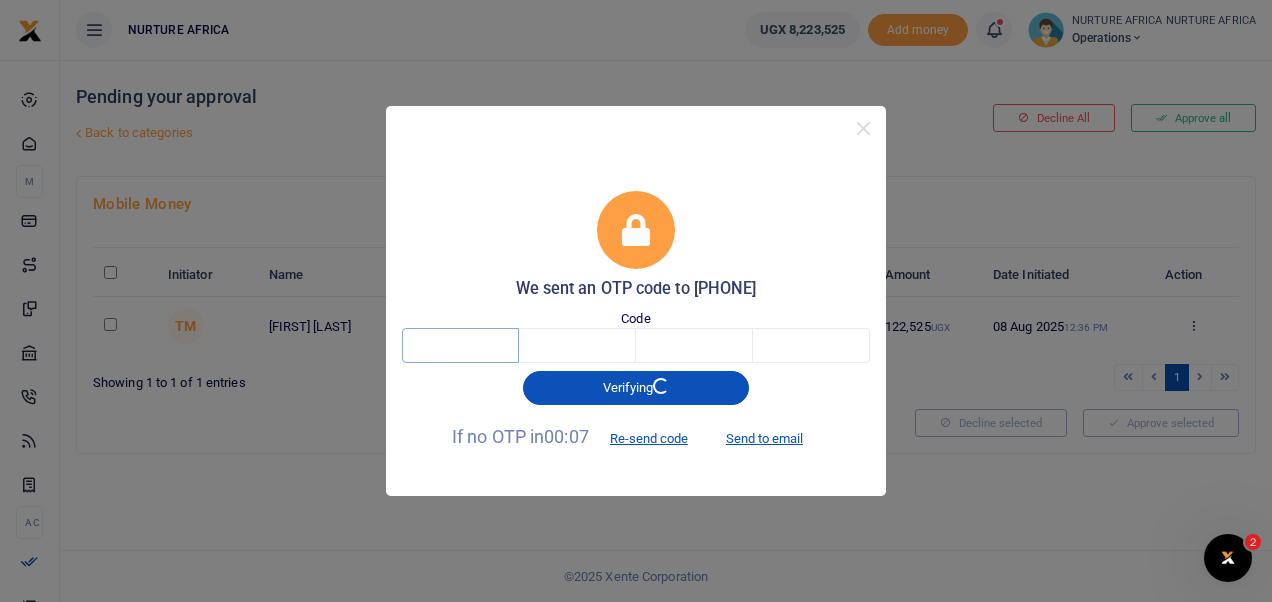 click at bounding box center [460, 345] 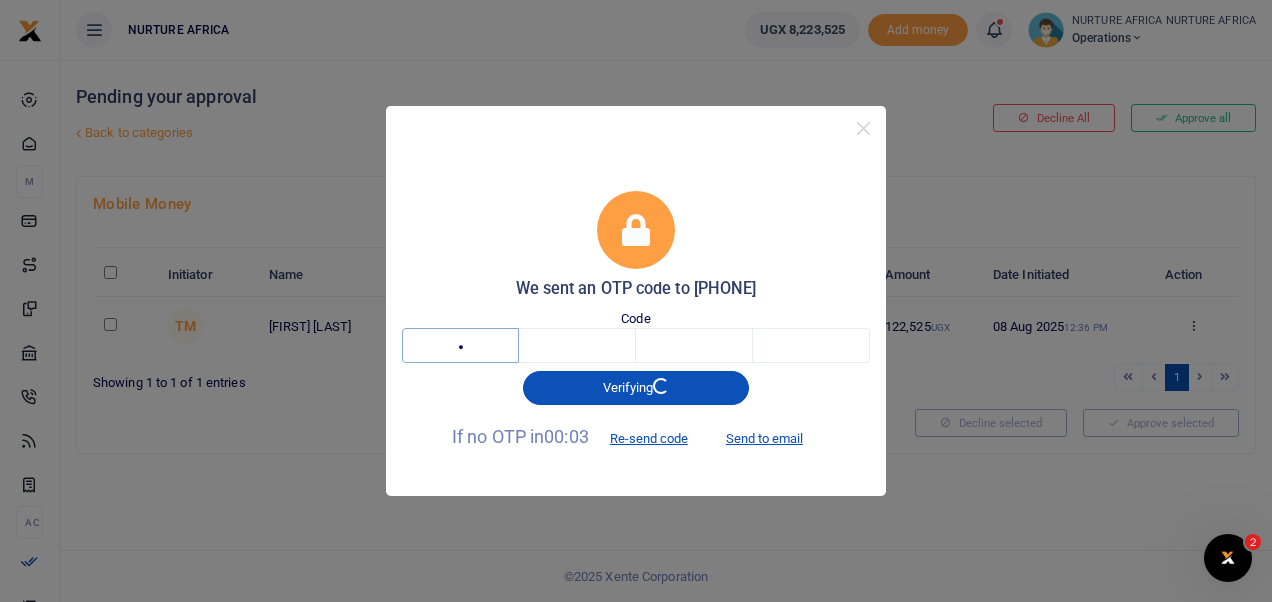 type on "6" 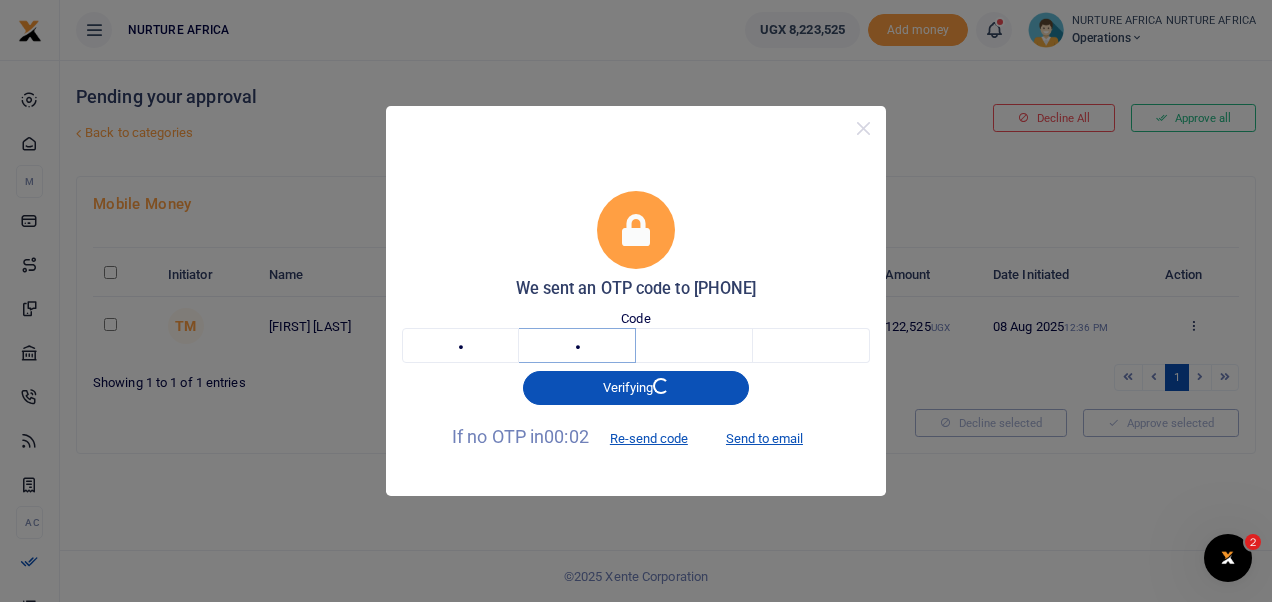 type on "7" 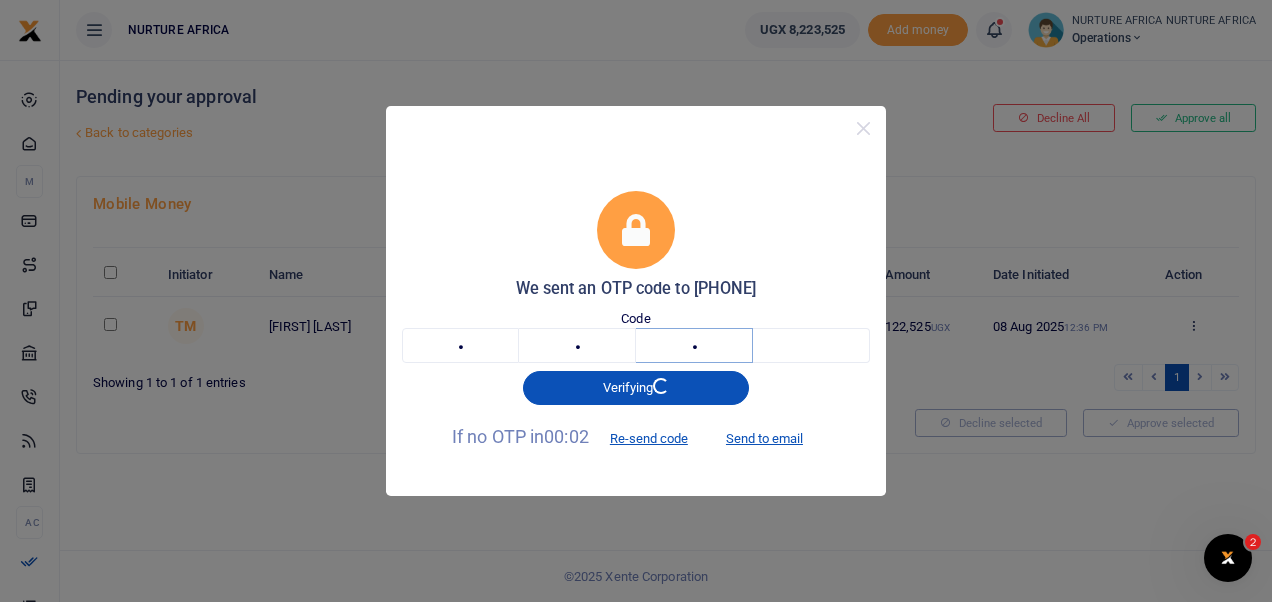 type on "4" 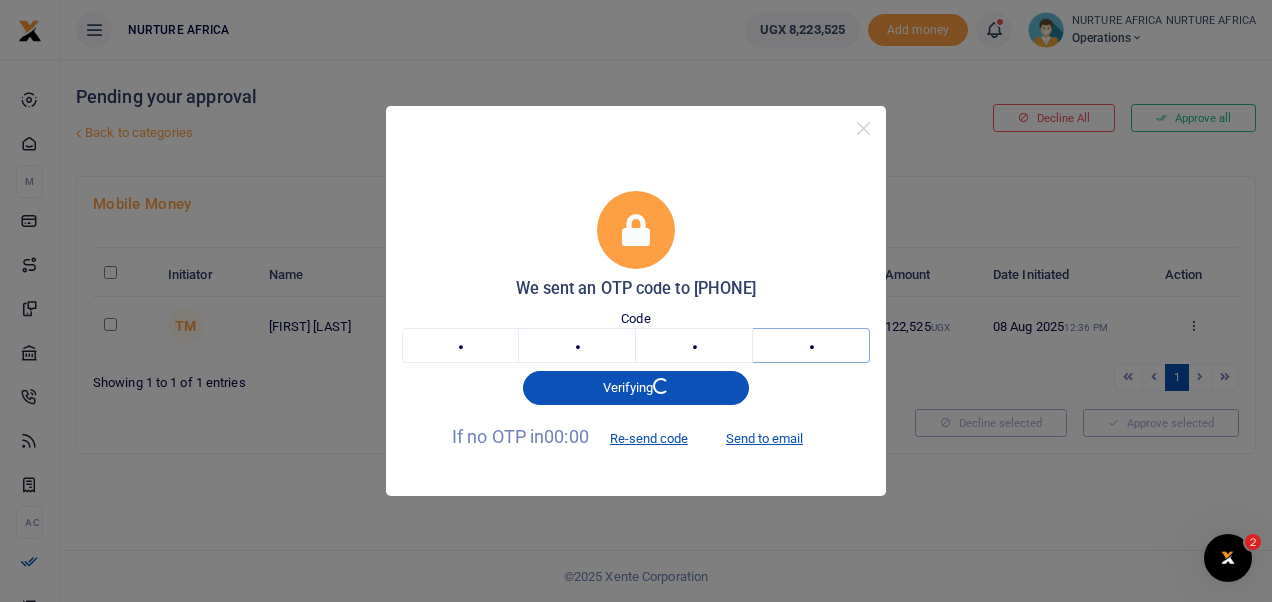 type on "1" 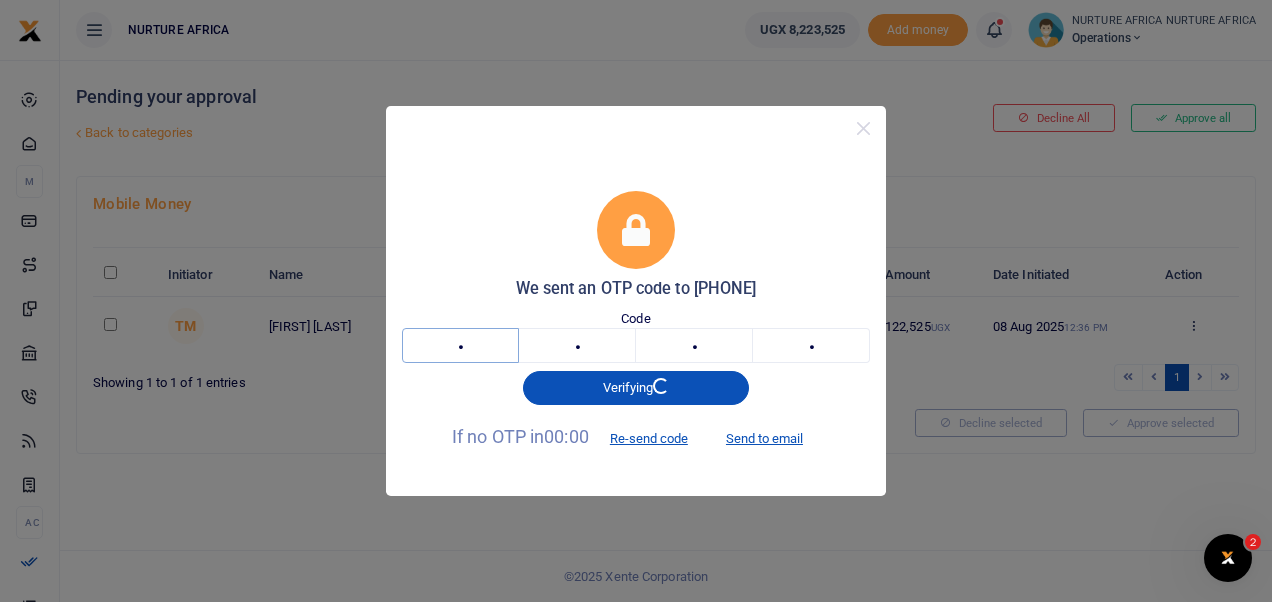 click on "6" at bounding box center (460, 345) 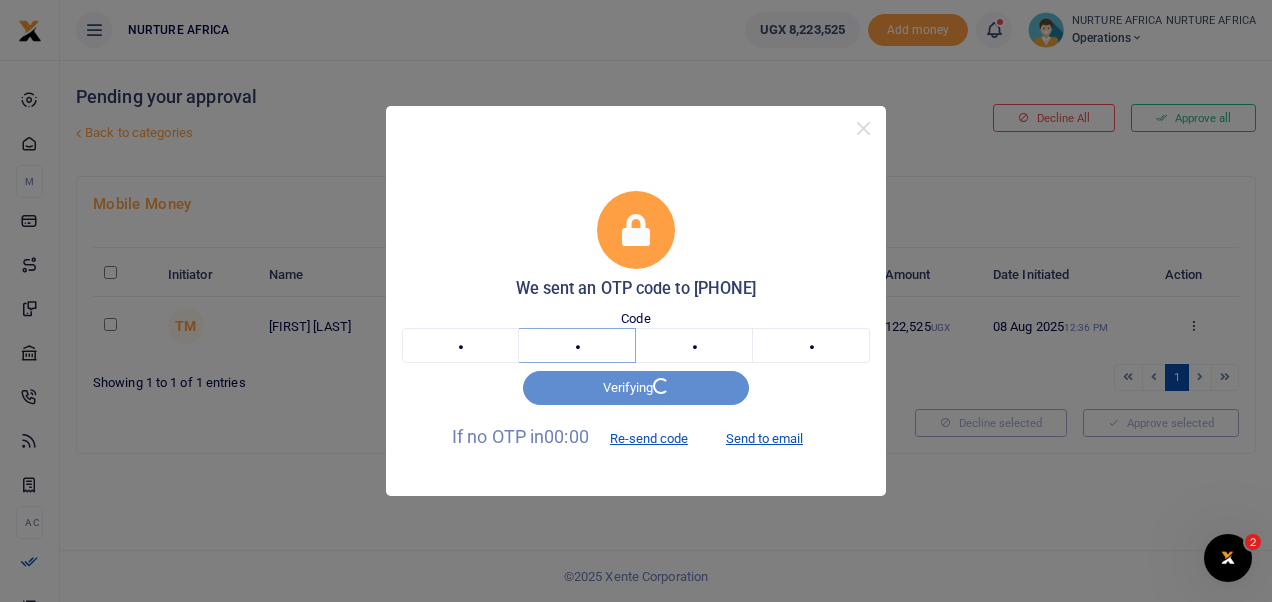 type on "2" 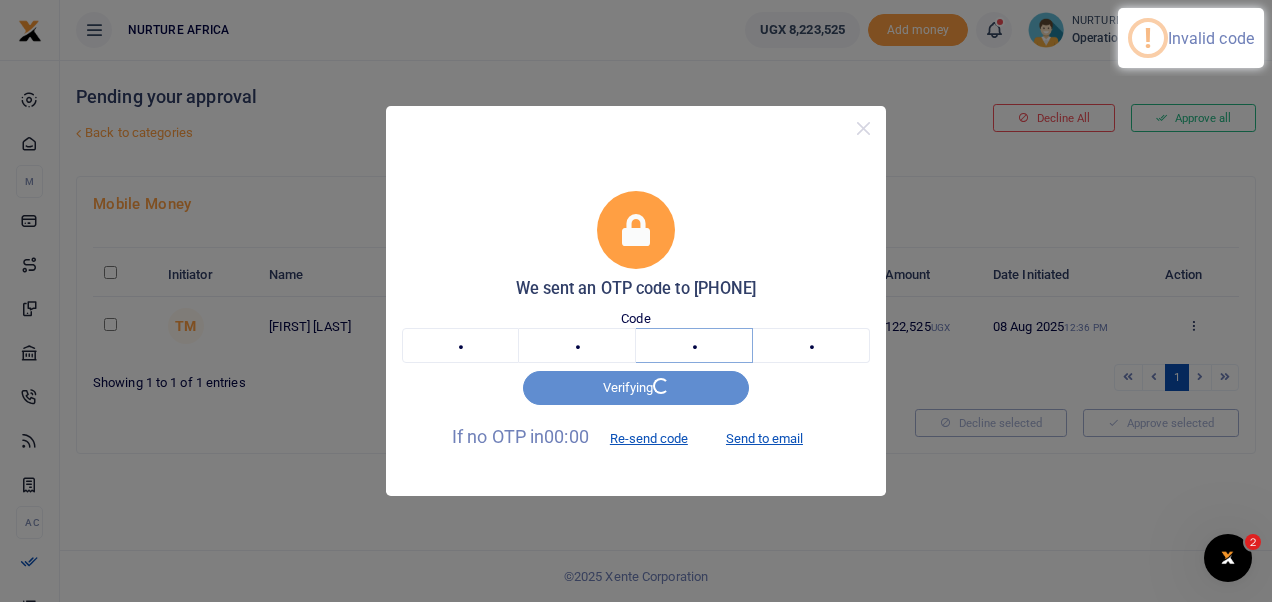 type on "6" 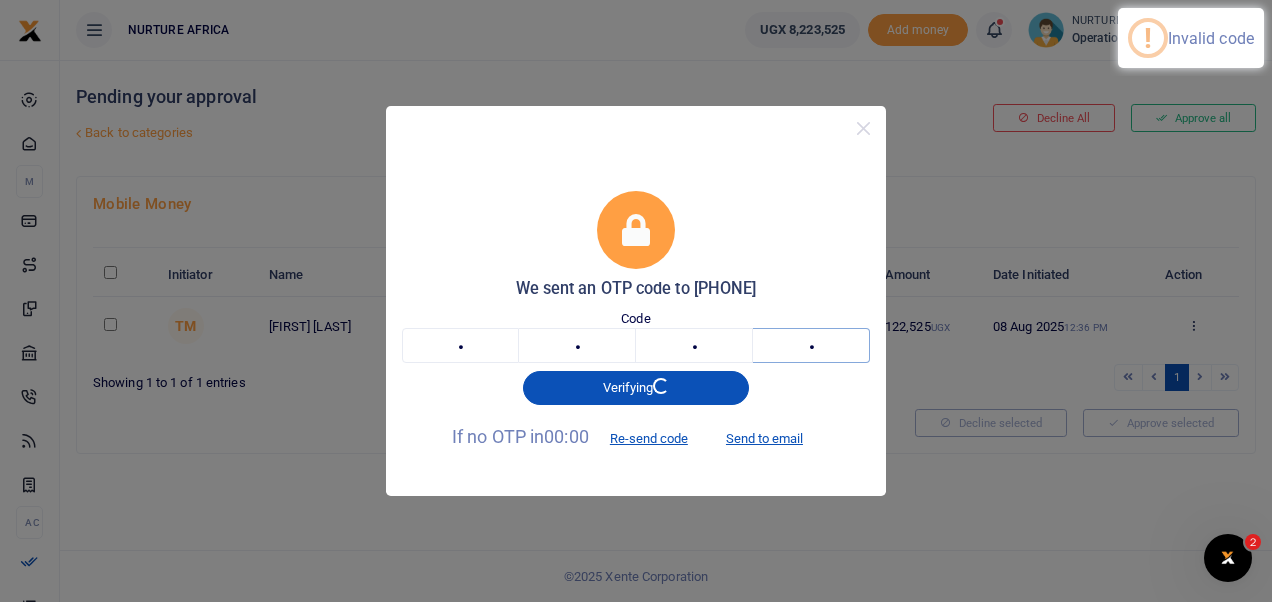 type on "4" 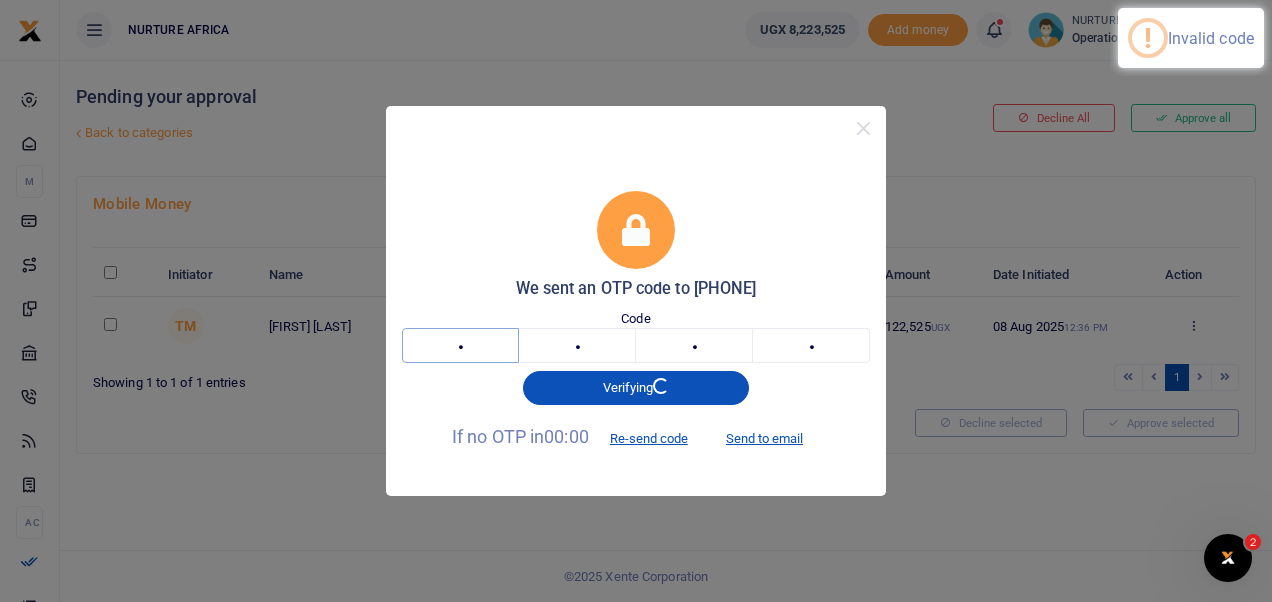 click on "7" at bounding box center (460, 345) 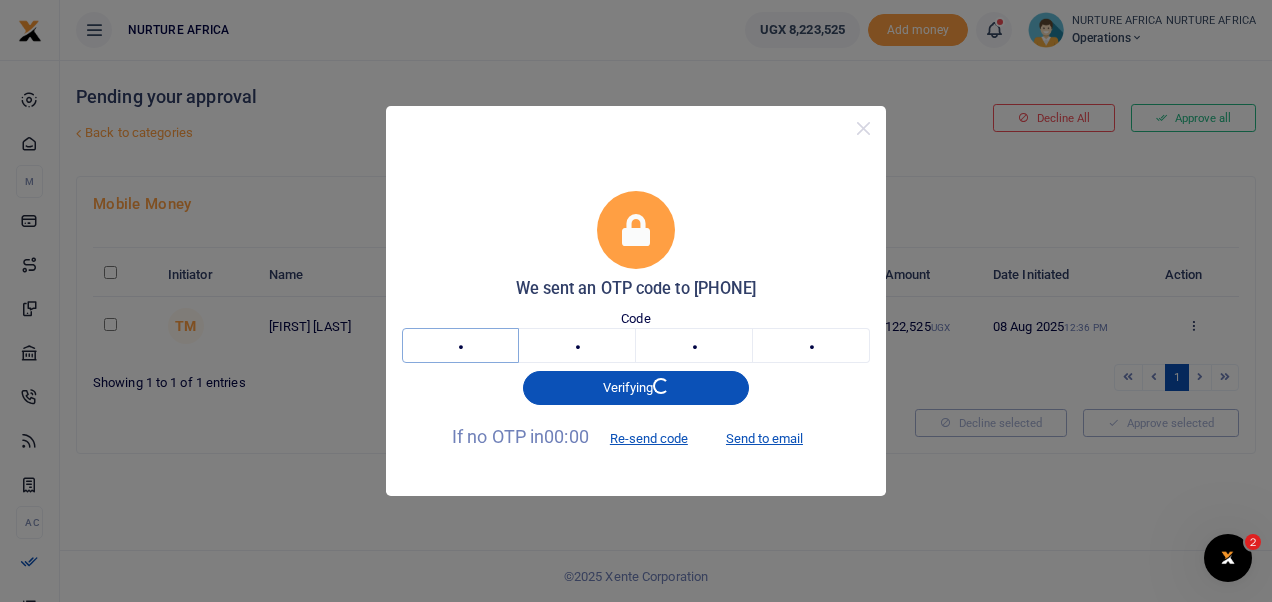 click on "7" at bounding box center (460, 345) 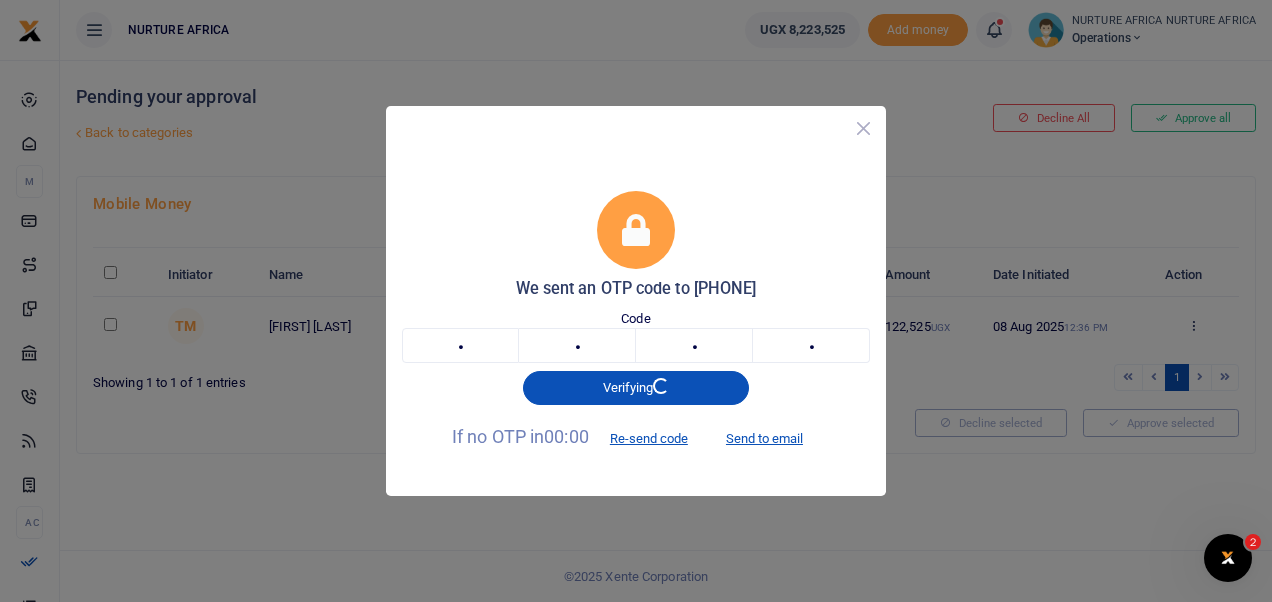 click at bounding box center [863, 128] 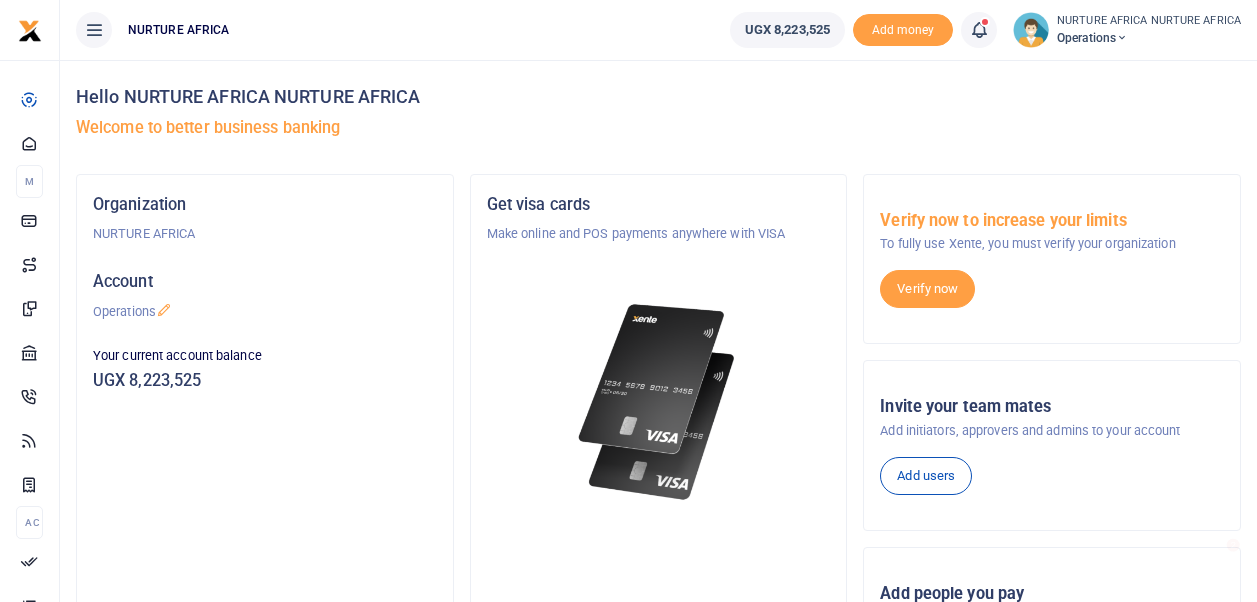 scroll, scrollTop: 0, scrollLeft: 0, axis: both 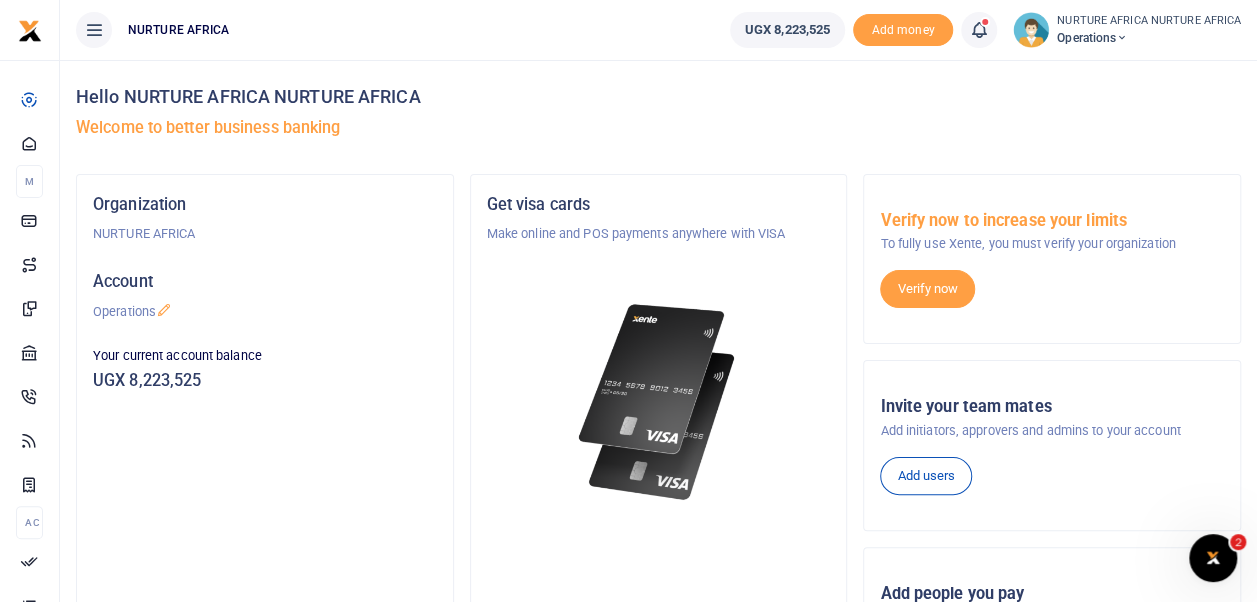 click at bounding box center (979, 30) 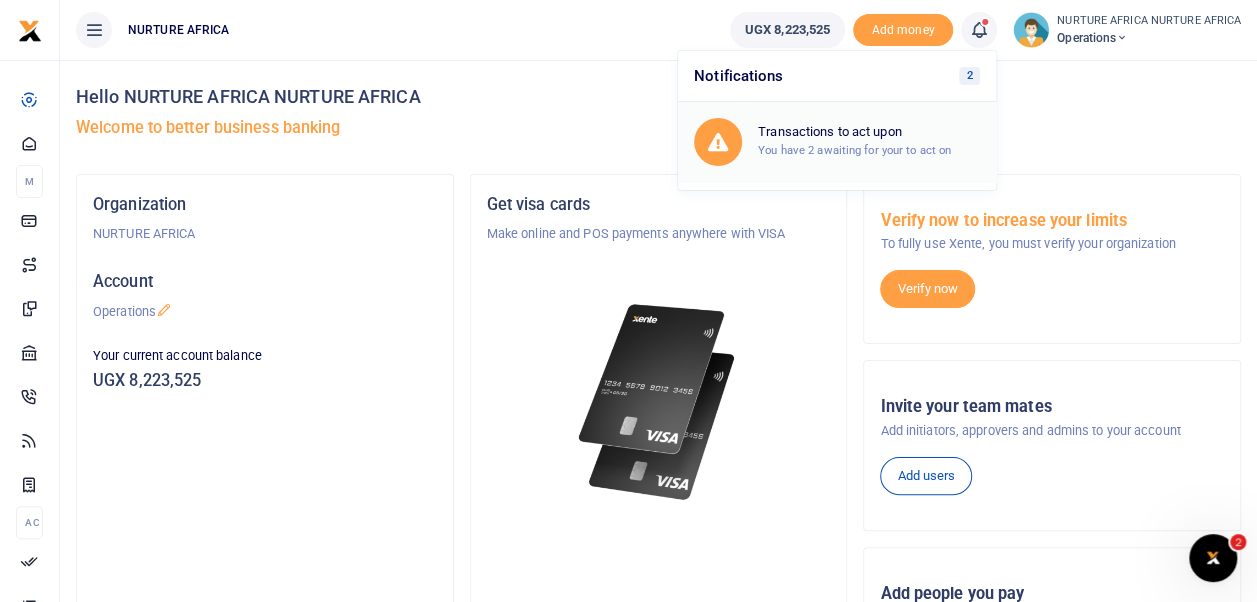 click on "Transactions to act upon" at bounding box center [869, 132] 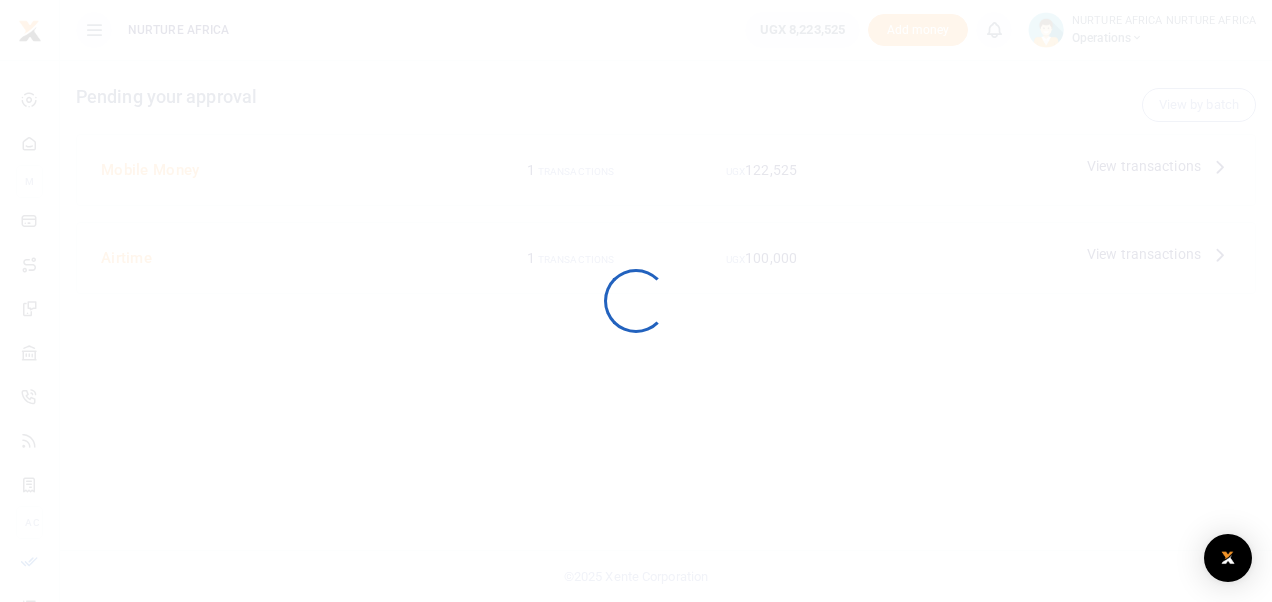 scroll, scrollTop: 0, scrollLeft: 0, axis: both 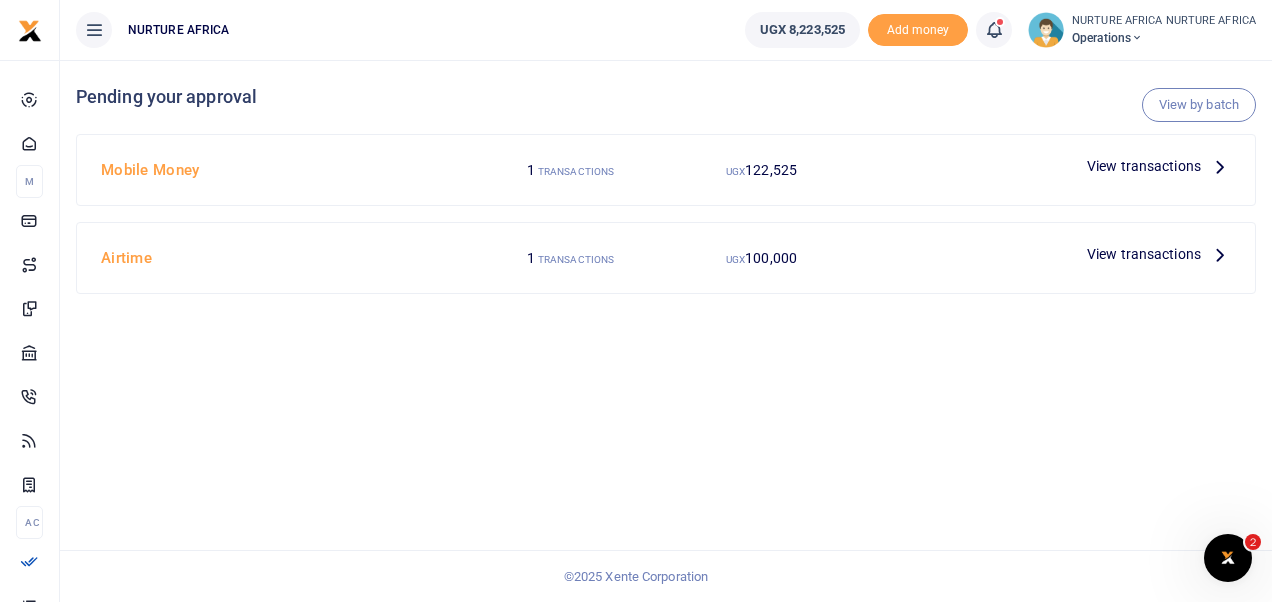 click on "View transactions" at bounding box center [1144, 166] 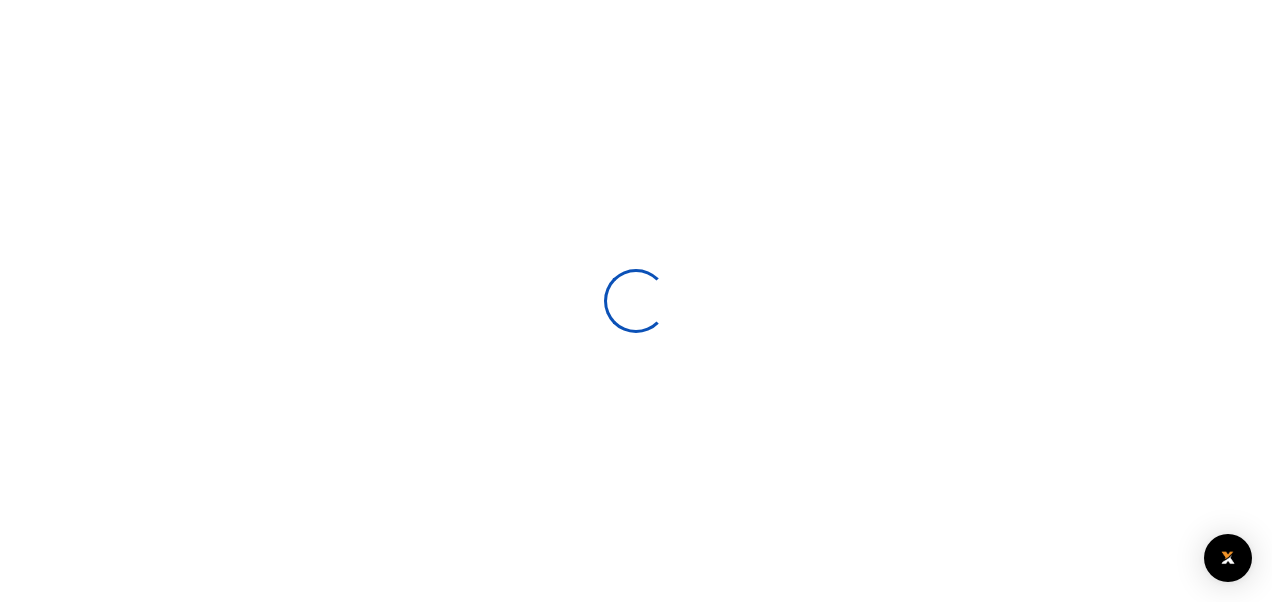 scroll, scrollTop: 0, scrollLeft: 0, axis: both 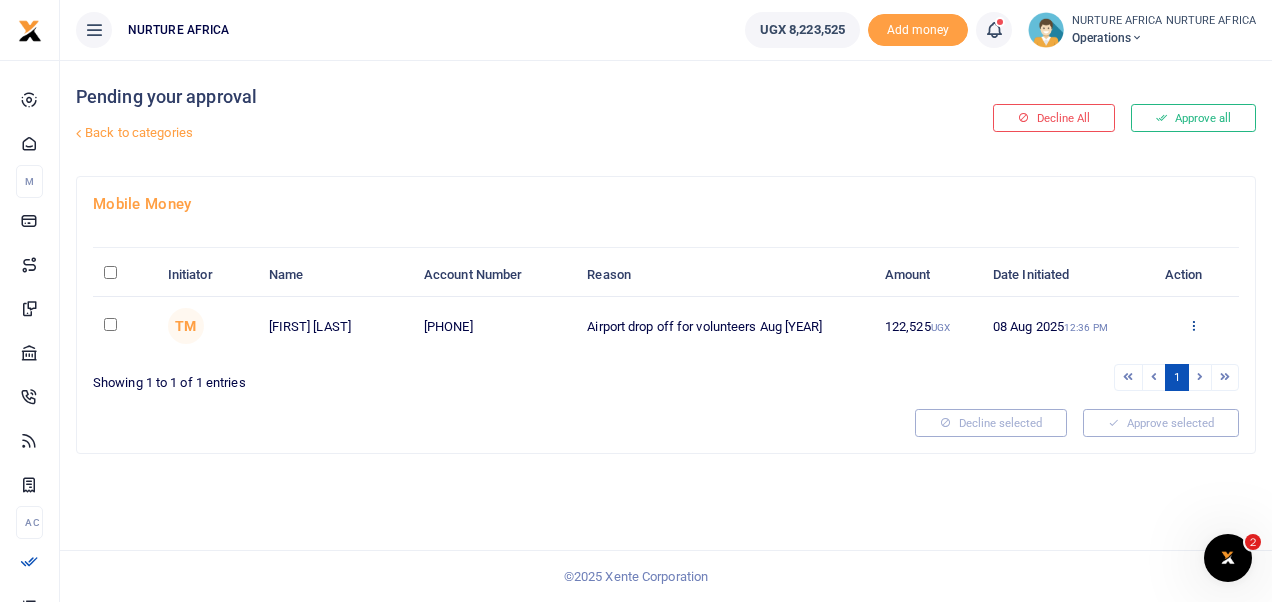 click at bounding box center (1193, 325) 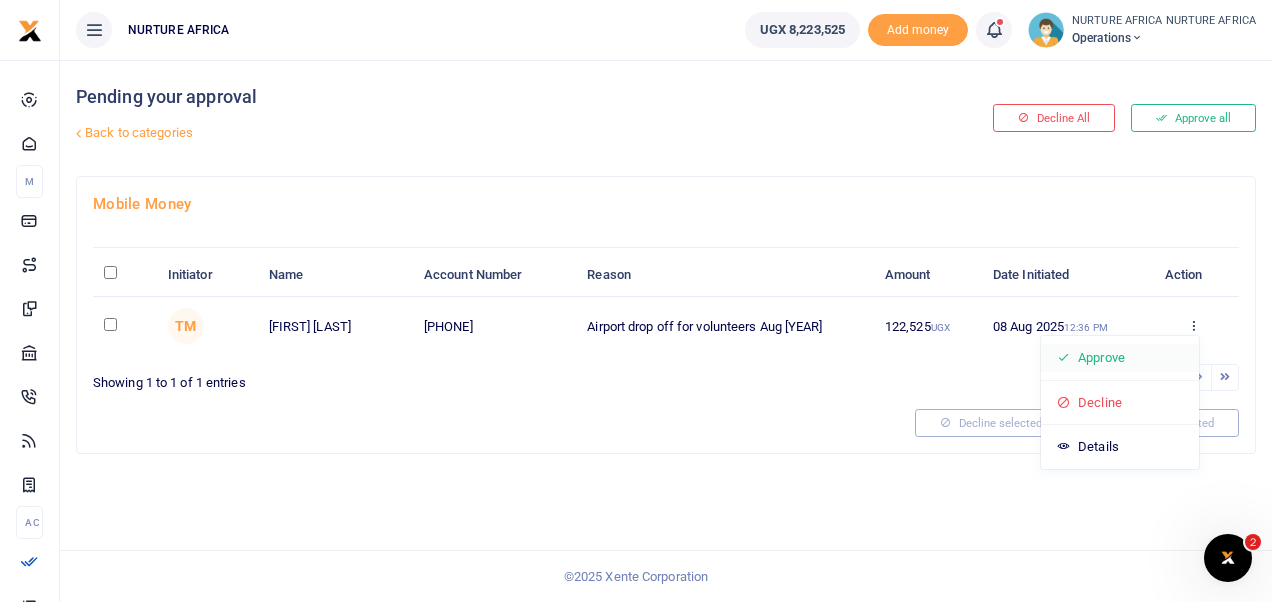 click on "Approve" at bounding box center [1120, 358] 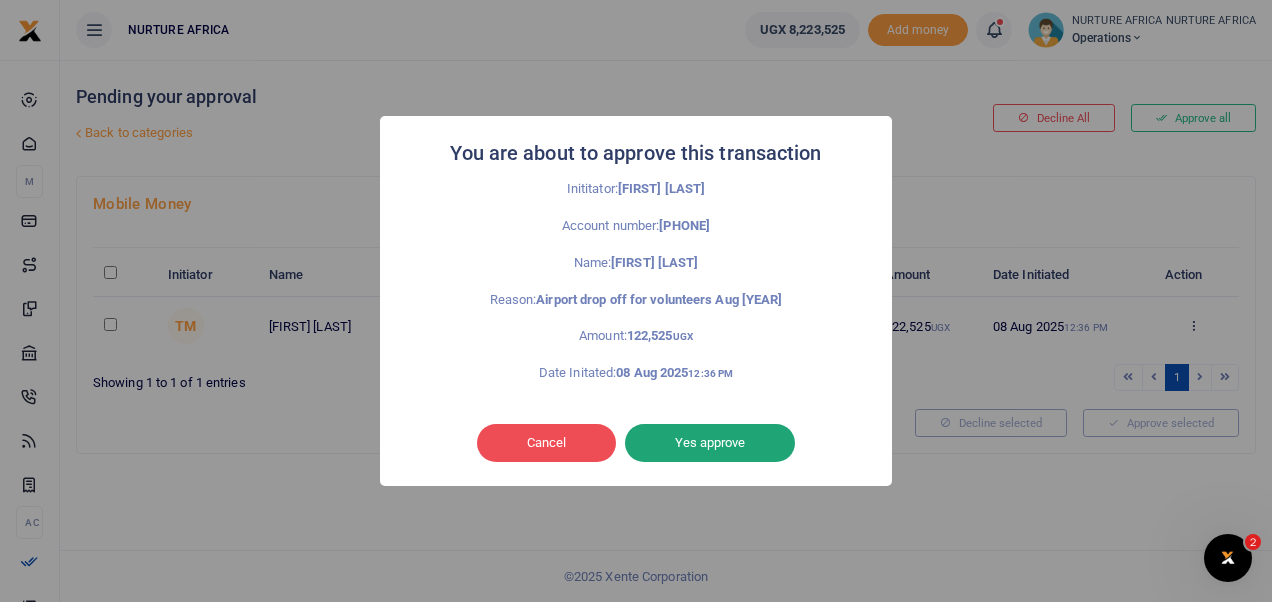 click on "Yes approve" at bounding box center (710, 443) 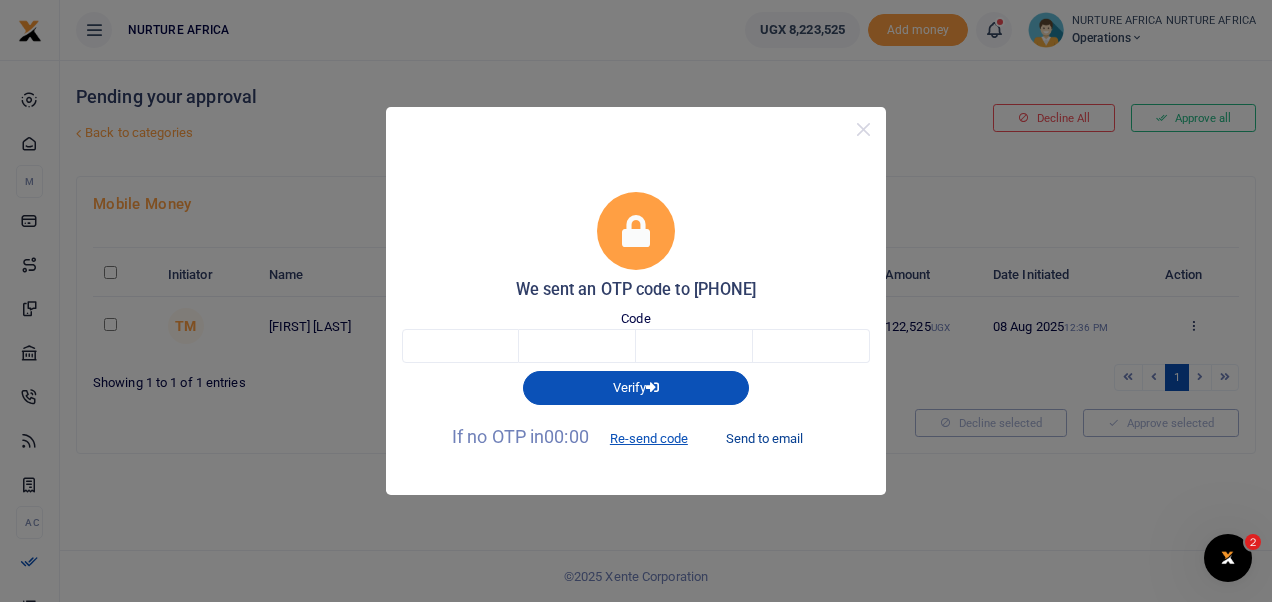 click on "Send to email" at bounding box center (764, 438) 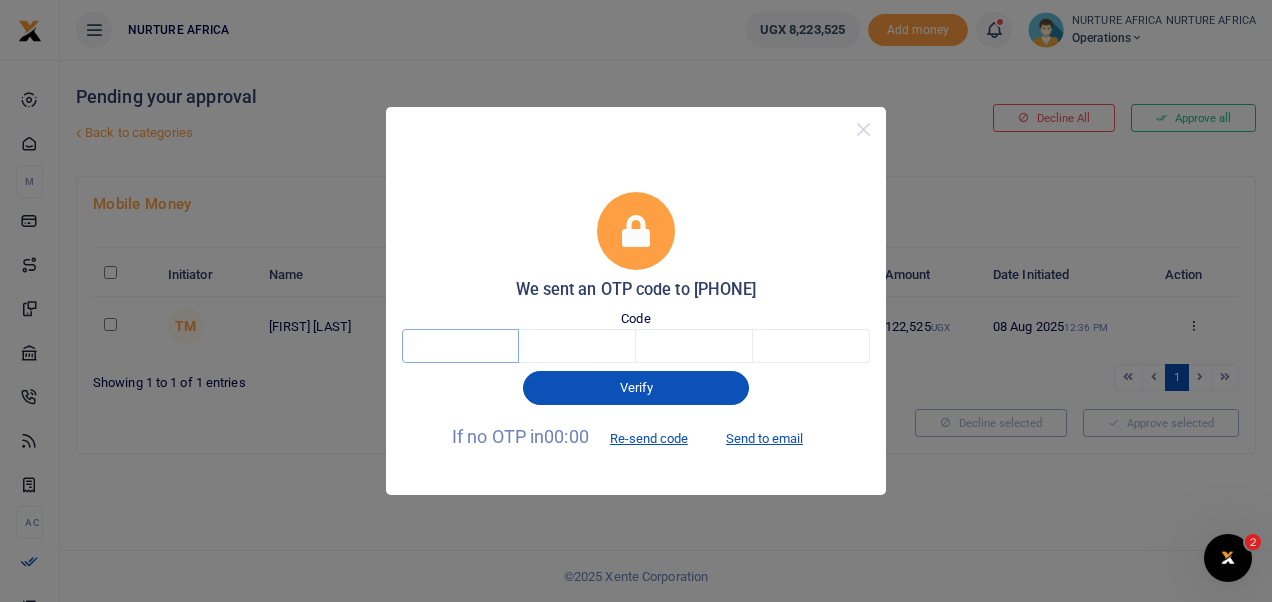 click at bounding box center (460, 346) 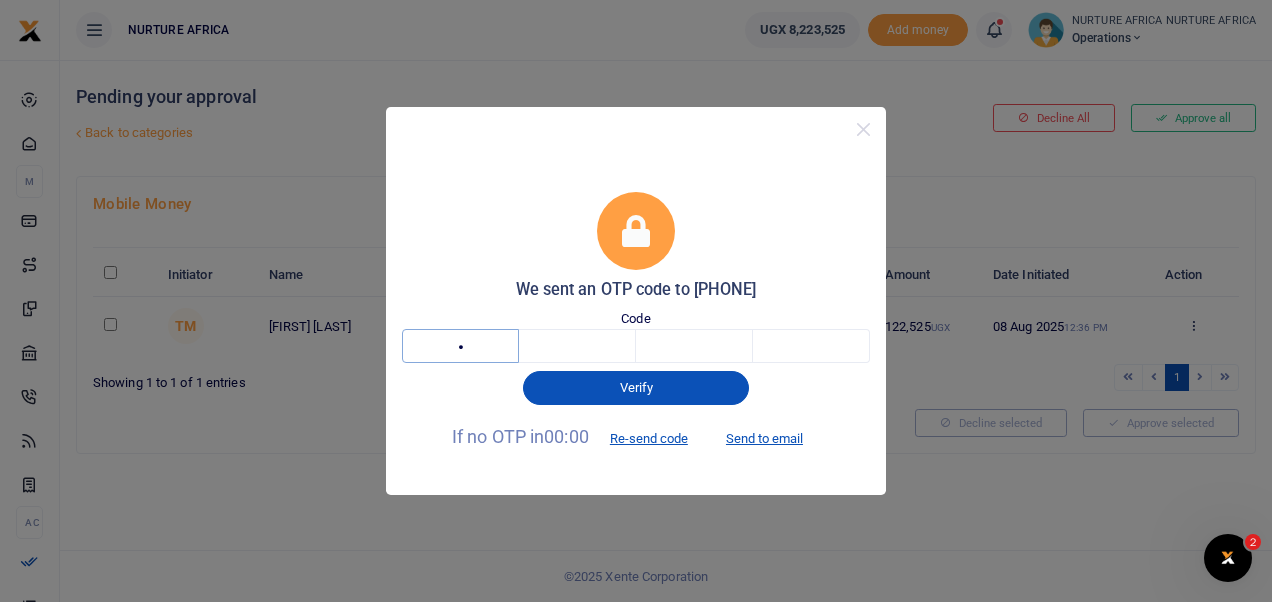 type on "5" 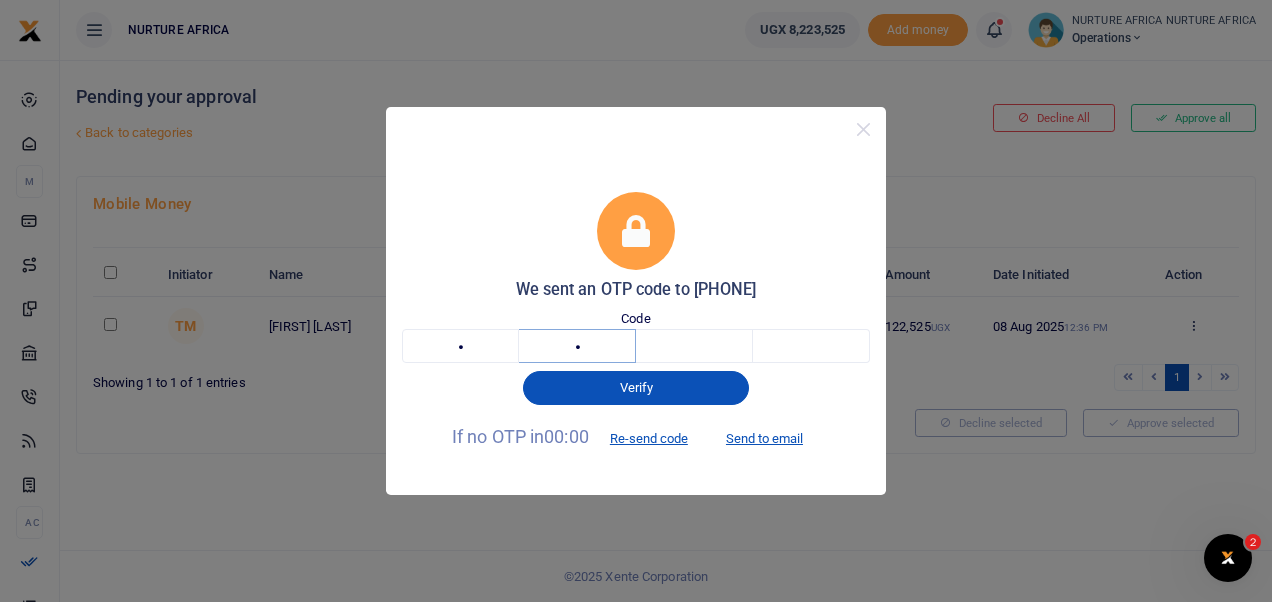 type on "2" 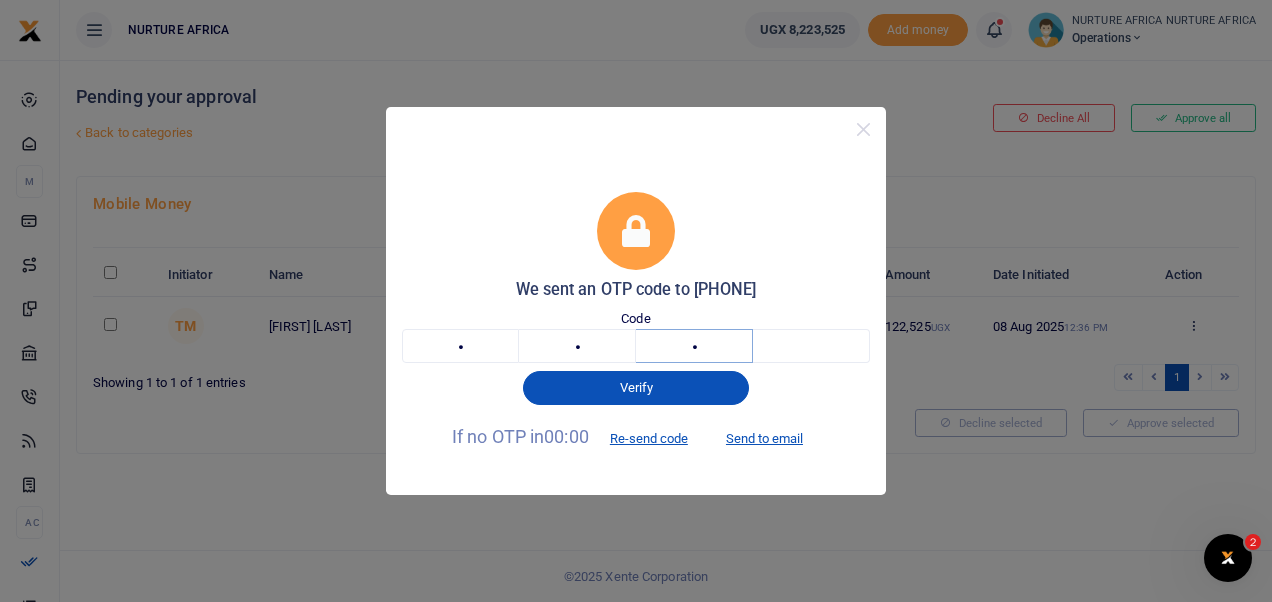 type on "7" 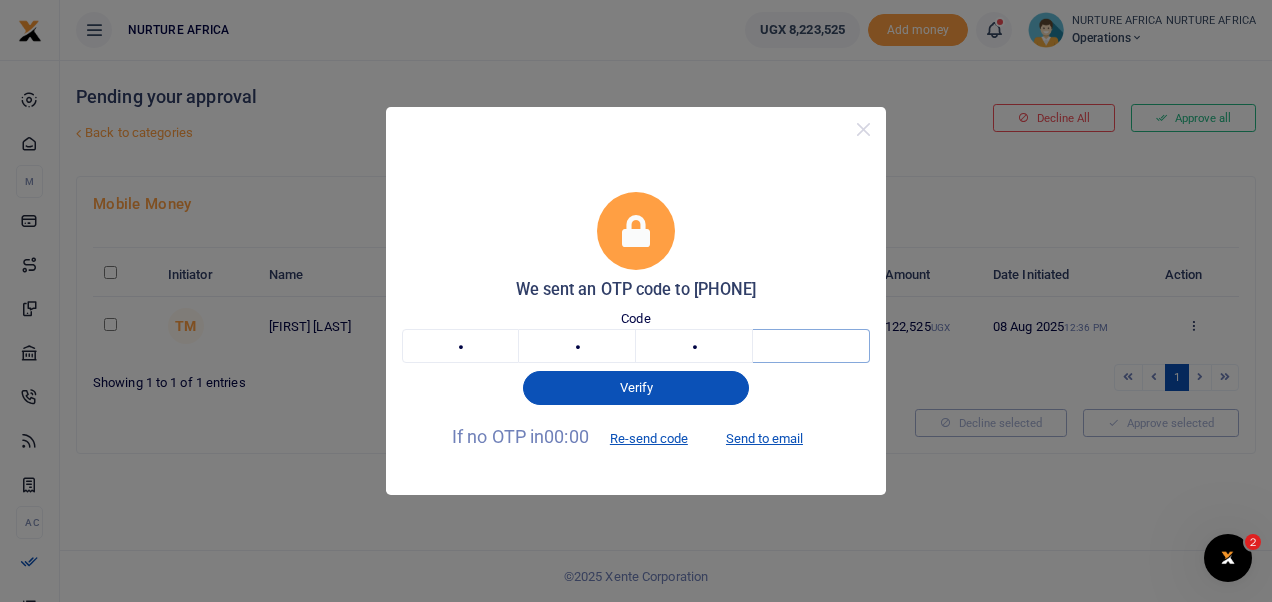 type on "9" 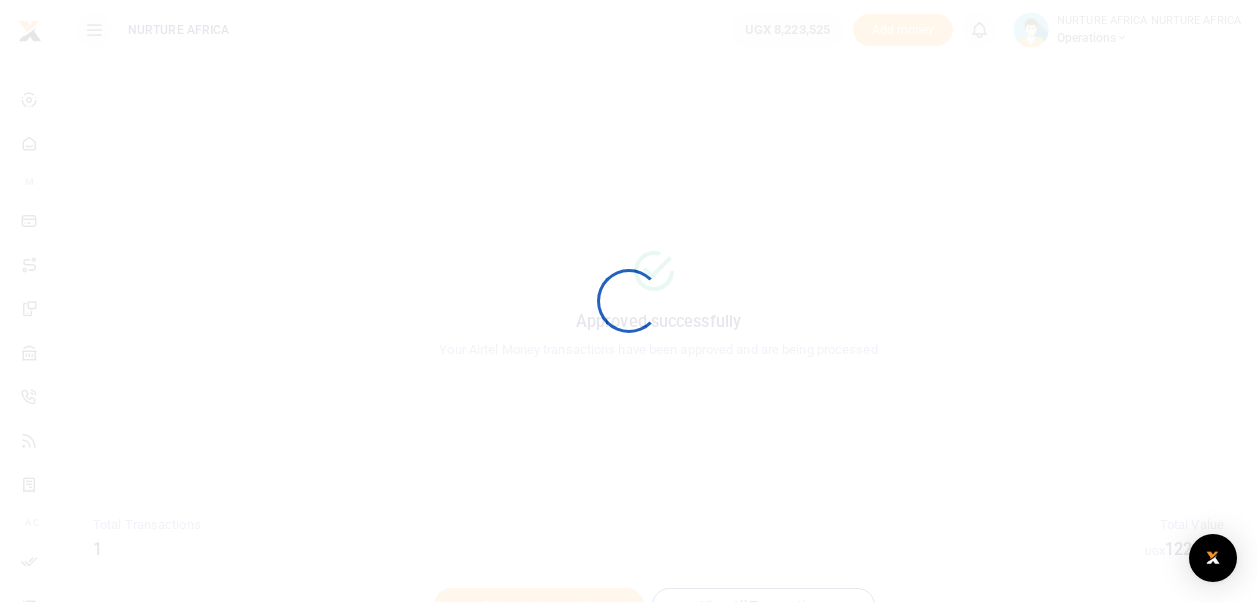scroll, scrollTop: 0, scrollLeft: 0, axis: both 